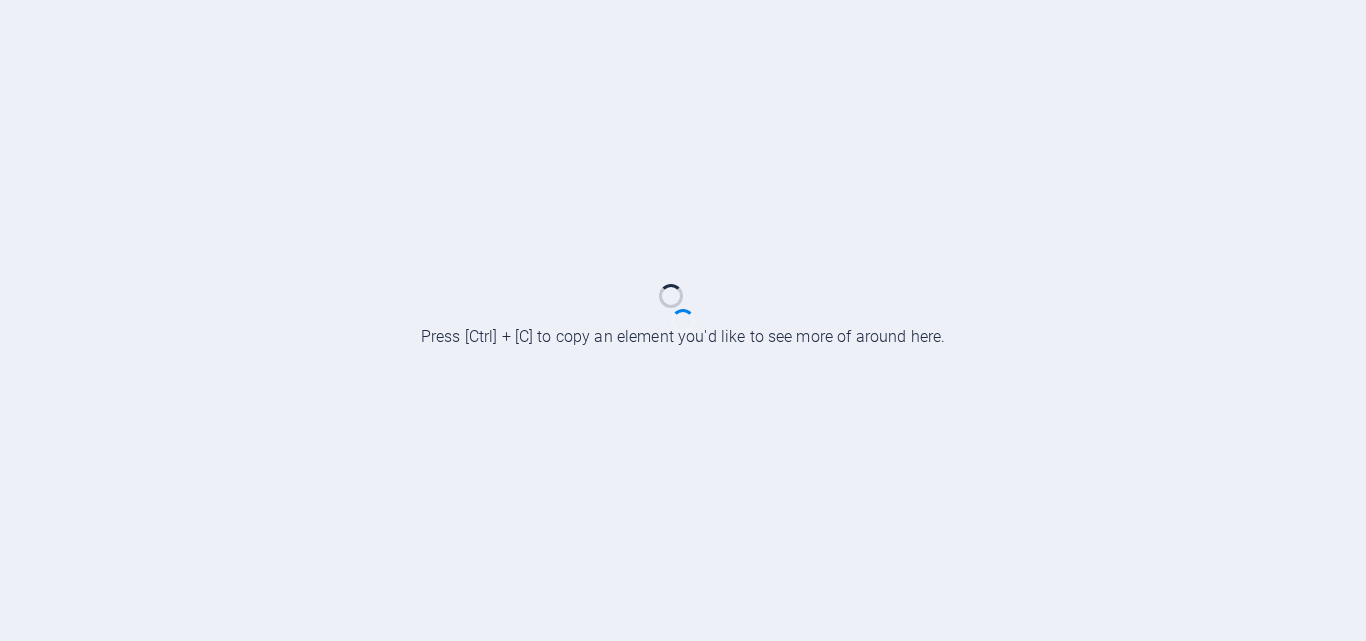 scroll, scrollTop: 0, scrollLeft: 0, axis: both 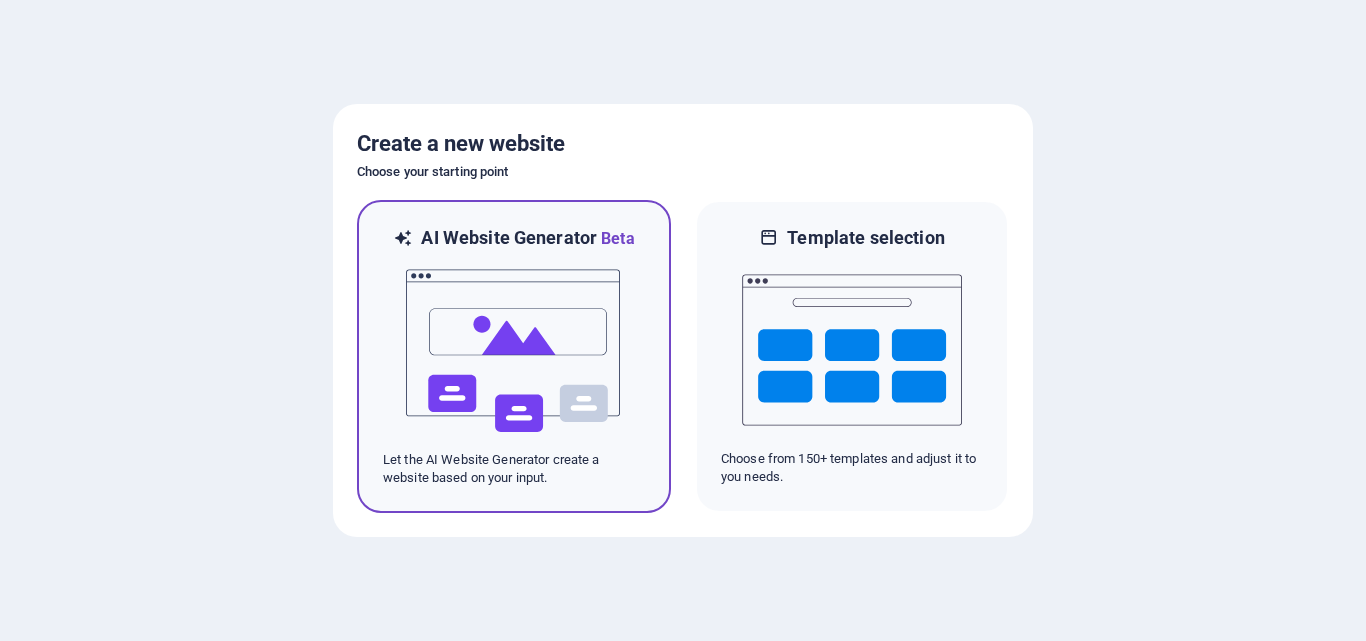 click at bounding box center [514, 351] 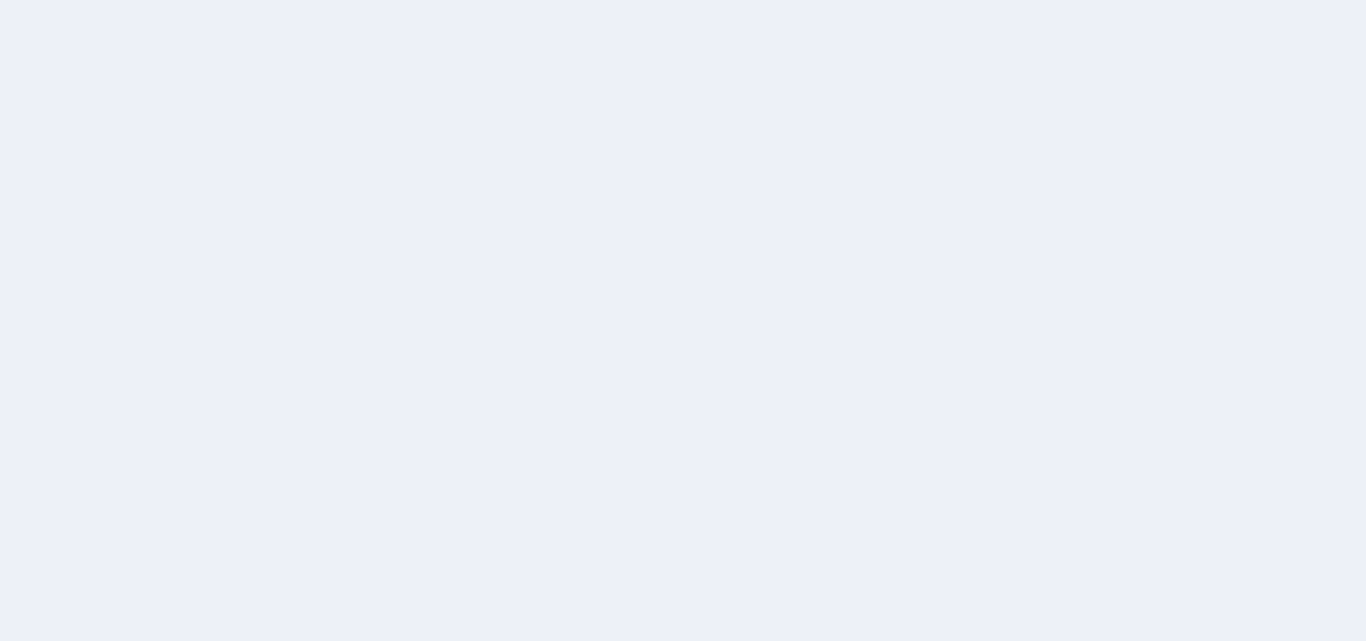 scroll, scrollTop: 0, scrollLeft: 0, axis: both 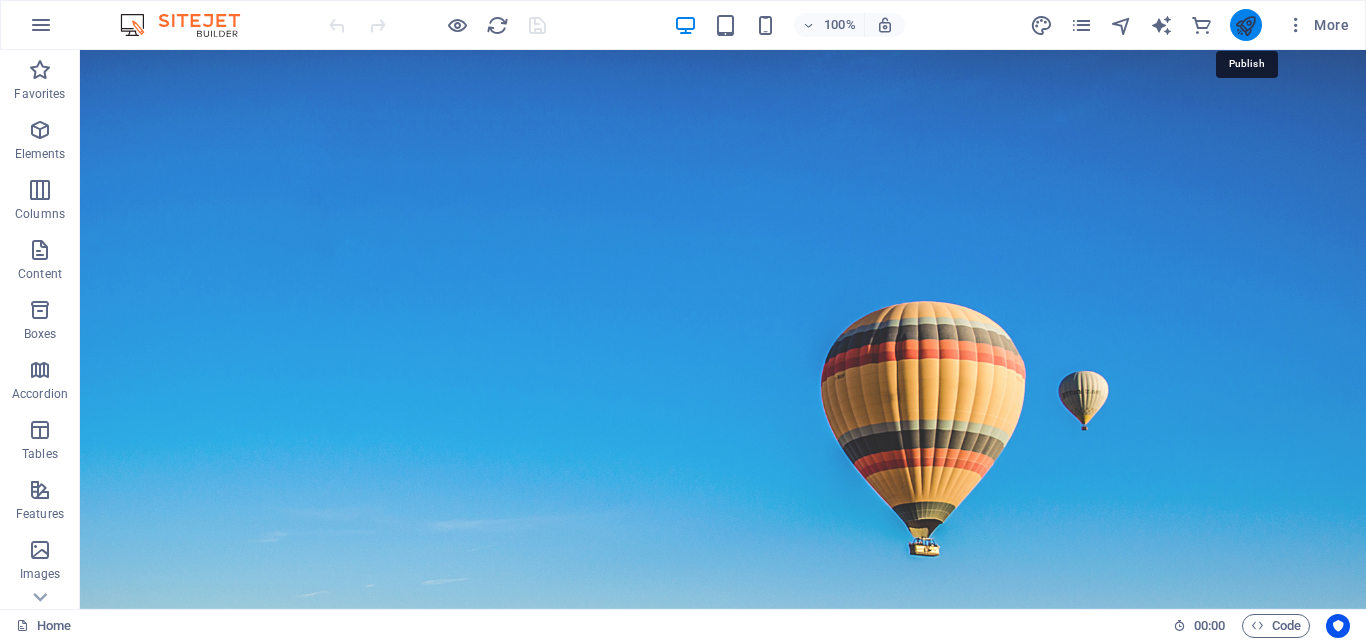 click at bounding box center (1245, 25) 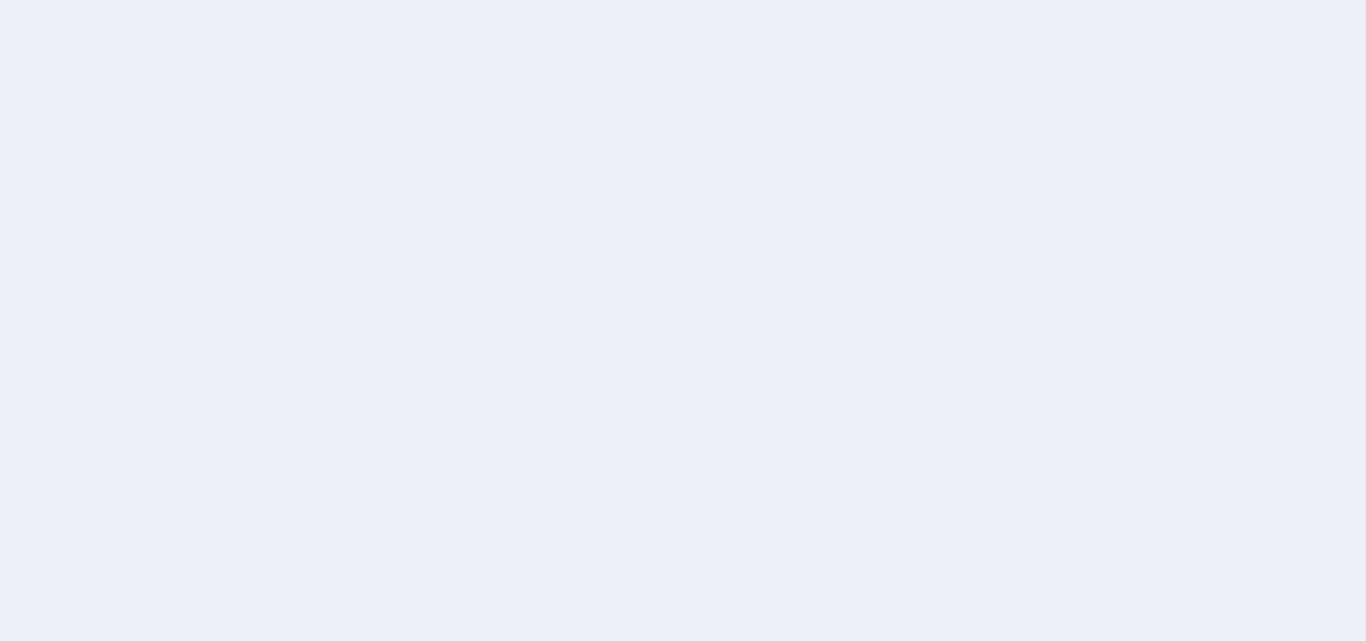 scroll, scrollTop: 0, scrollLeft: 0, axis: both 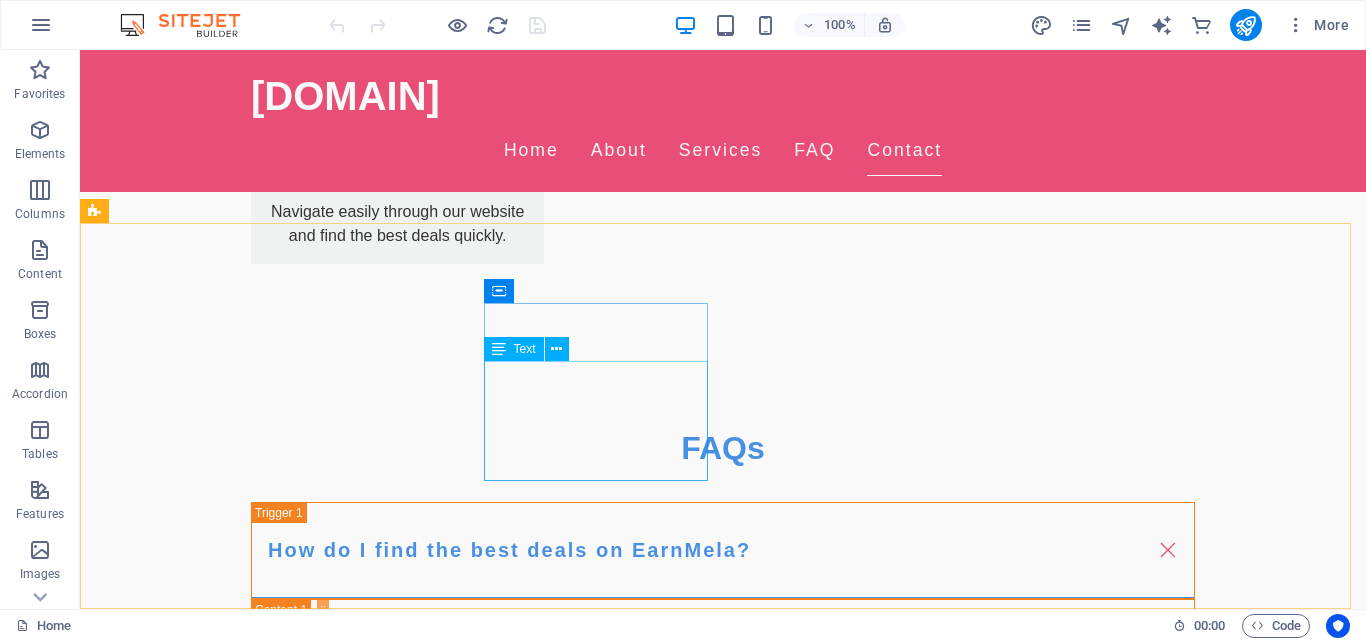 click on "Text" at bounding box center [525, 349] 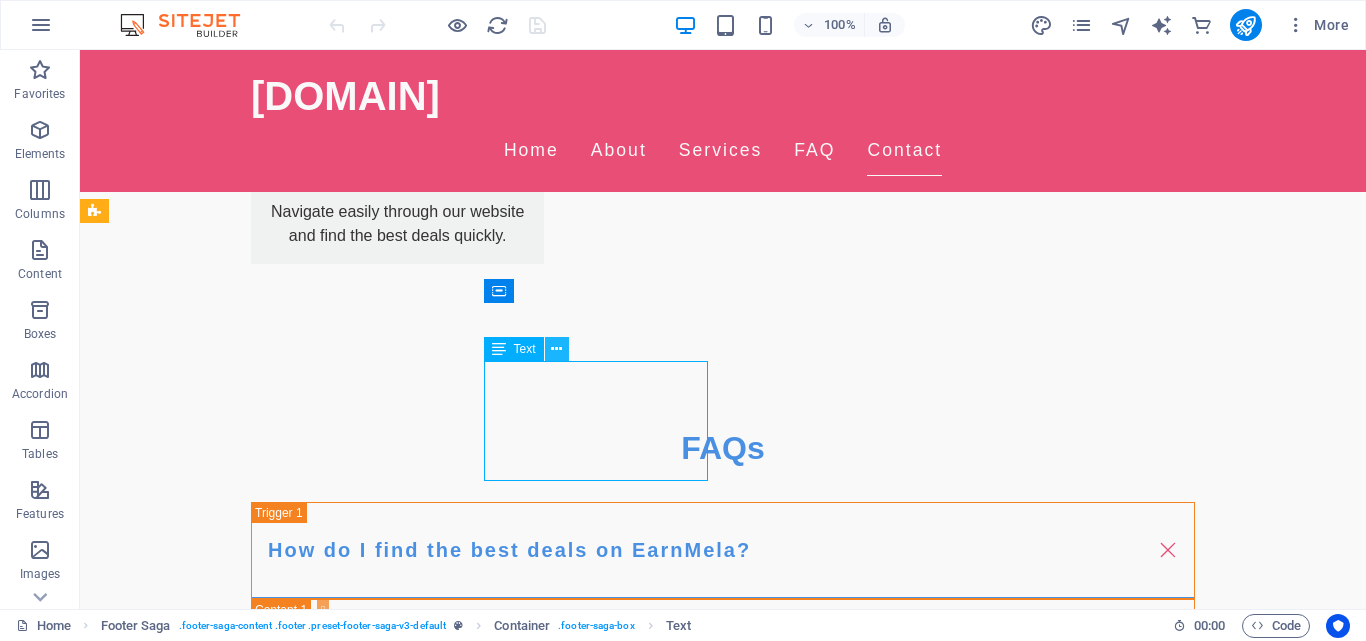 click at bounding box center (556, 349) 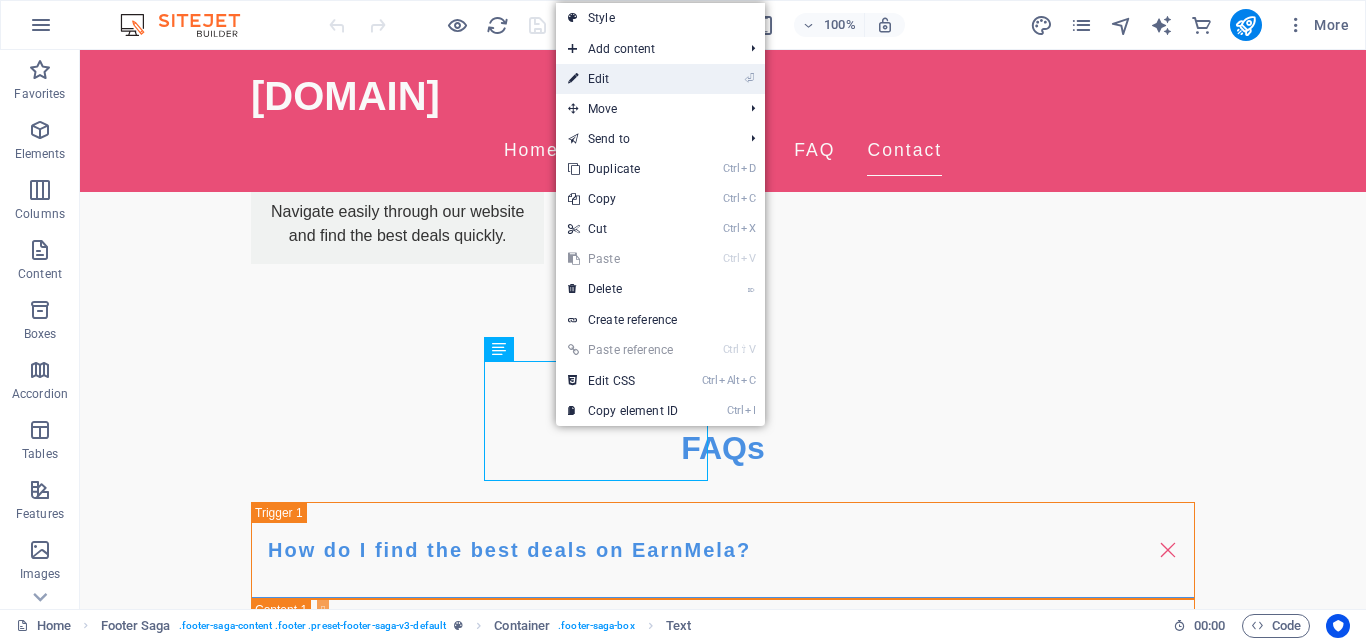 click on "⏎  Edit" at bounding box center (660, 79) 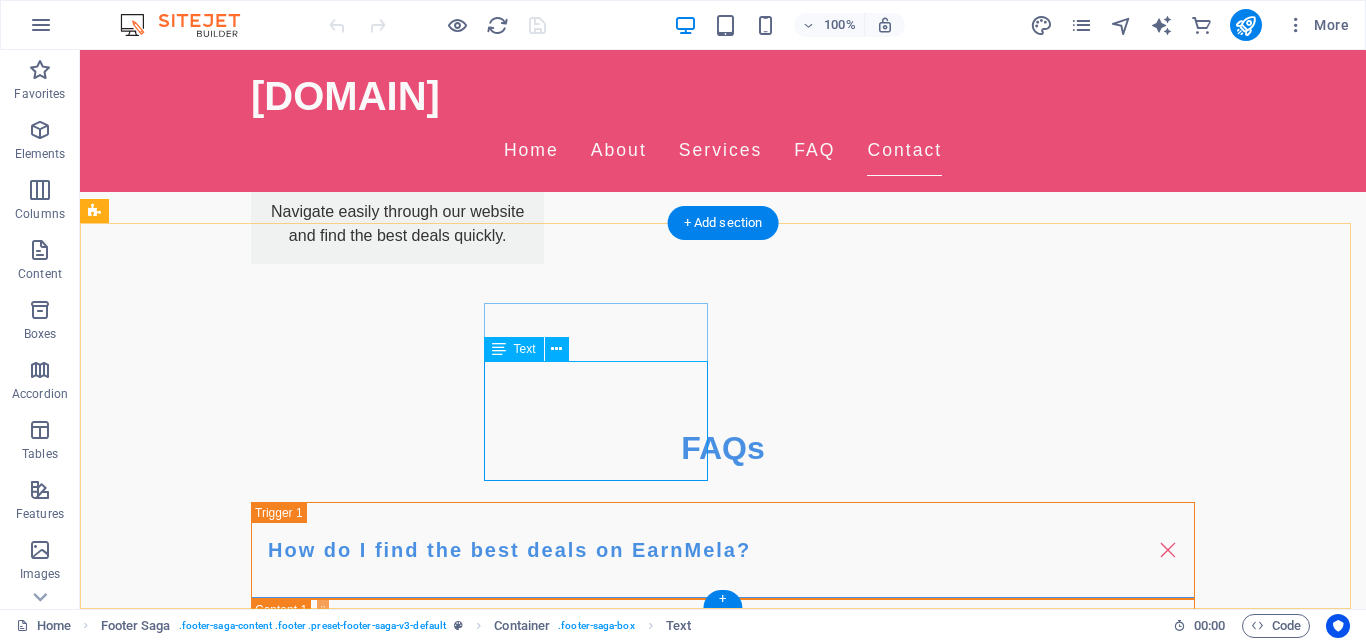 click on "Dealville" at bounding box center [175, 2462] 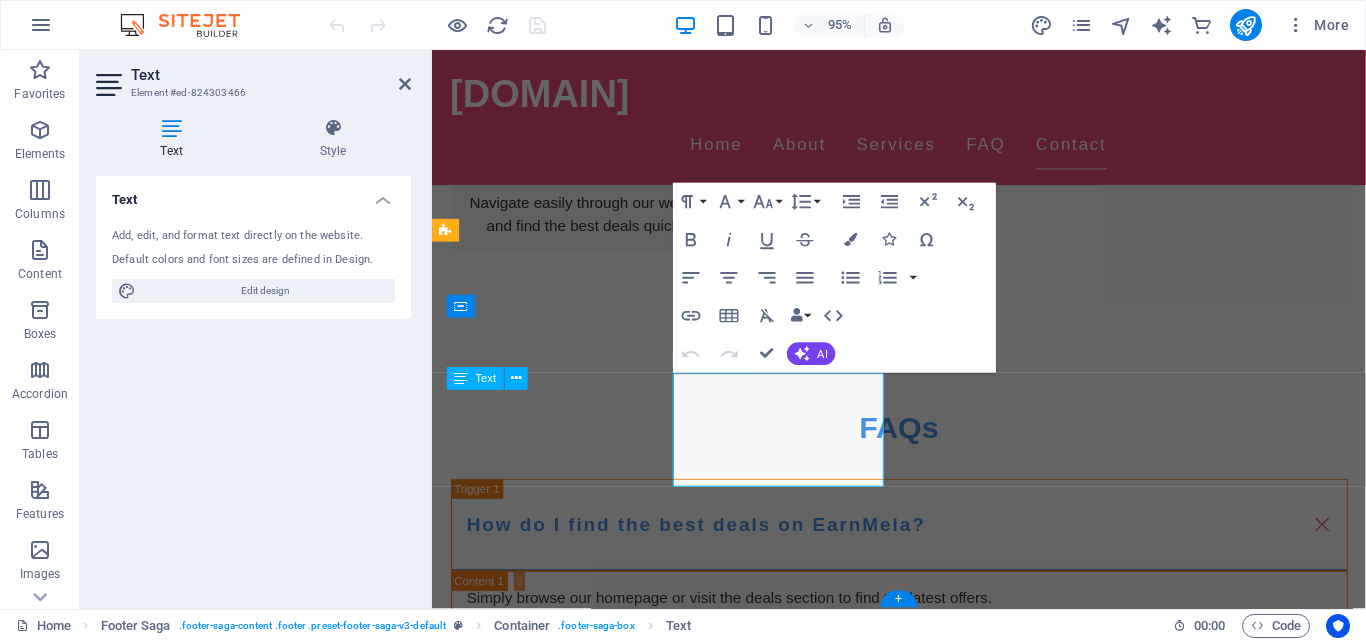 click on "EarnMela is dedicated to providing you with the best discount offers available. Our mission is to help you save while shopping online." at bounding box center [560, 2301] 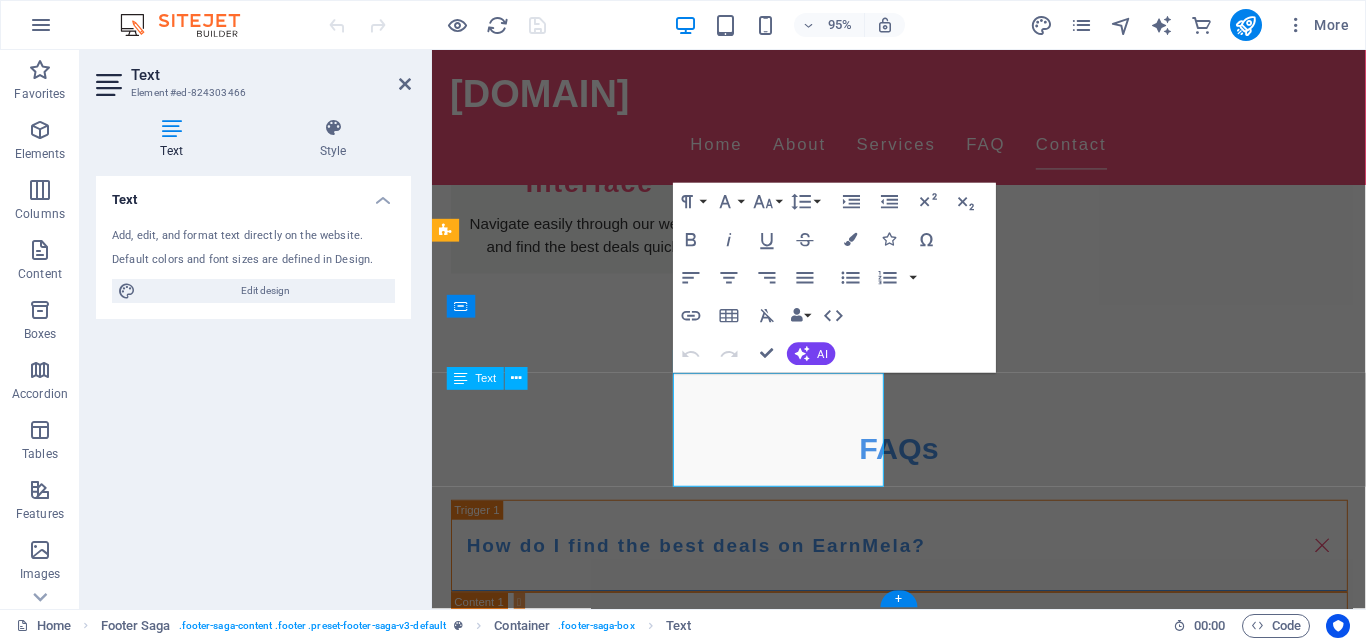 scroll, scrollTop: 3242, scrollLeft: 0, axis: vertical 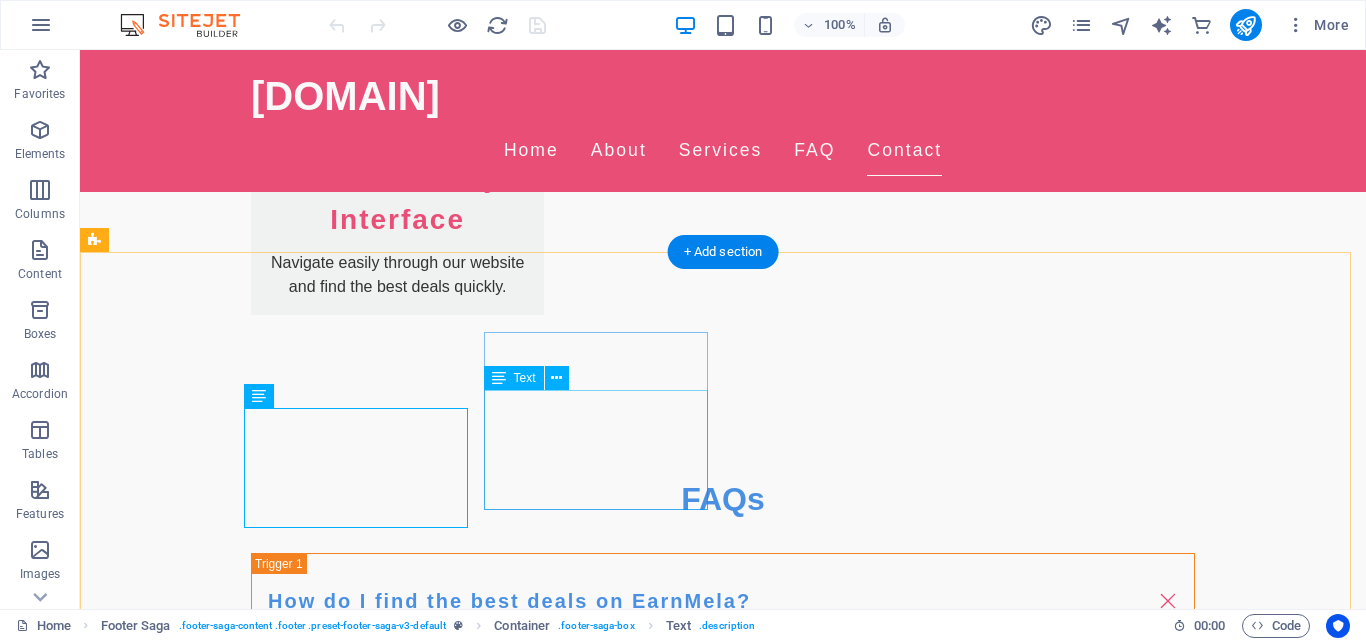 click on "[NUMBER] [STREET] [POSTAL_CODE] [CITY] Phone:  ([PHONE]) [PHONE] Mobile:  Email:  support@[DOMAIN]" at bounding box center [208, 2538] 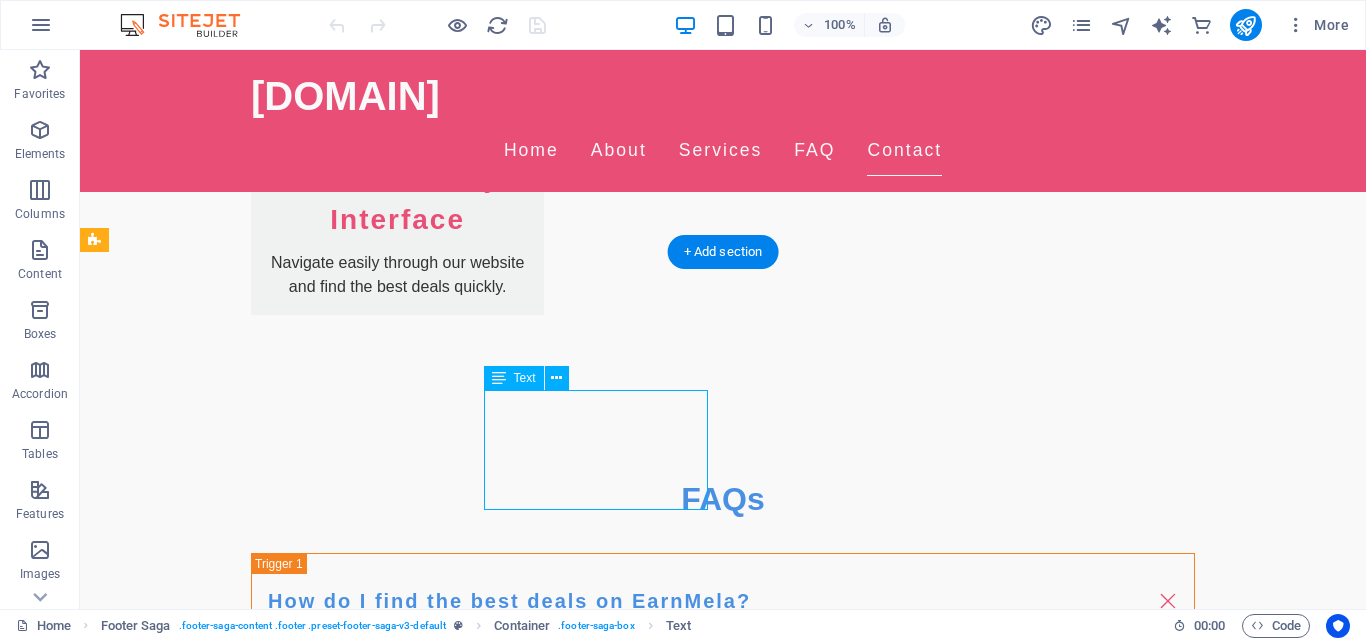 drag, startPoint x: 270, startPoint y: 439, endPoint x: 613, endPoint y: 420, distance: 343.52585 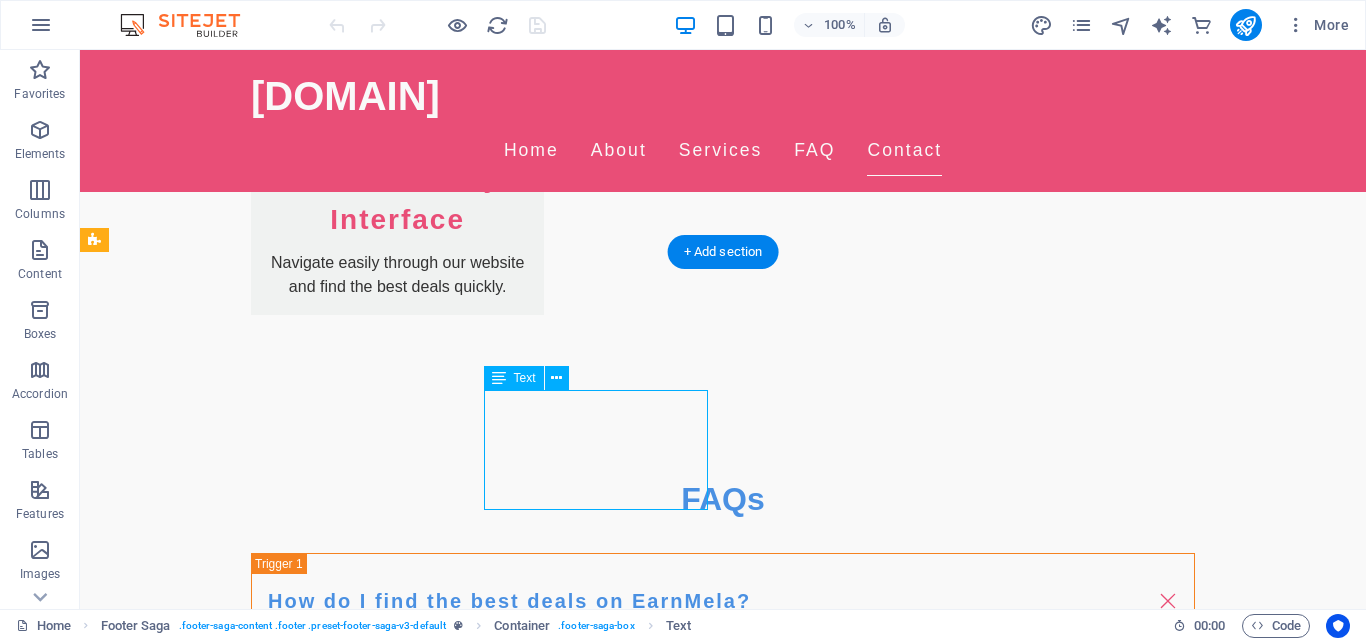 click on "[NUMBER] [STREET] [POSTAL_CODE] [CITY] Phone:  ([PHONE]) [PHONE] Mobile:  Email:  support@[DOMAIN]" at bounding box center (208, 2538) 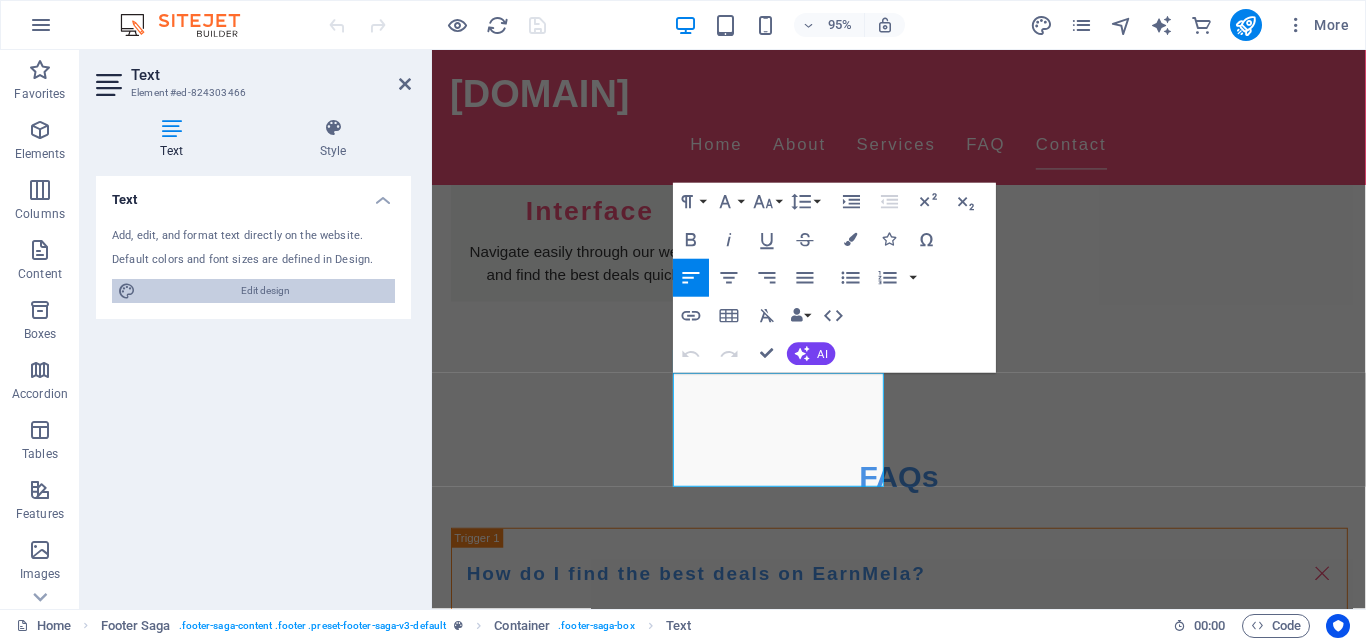 click on "Edit design" at bounding box center (265, 291) 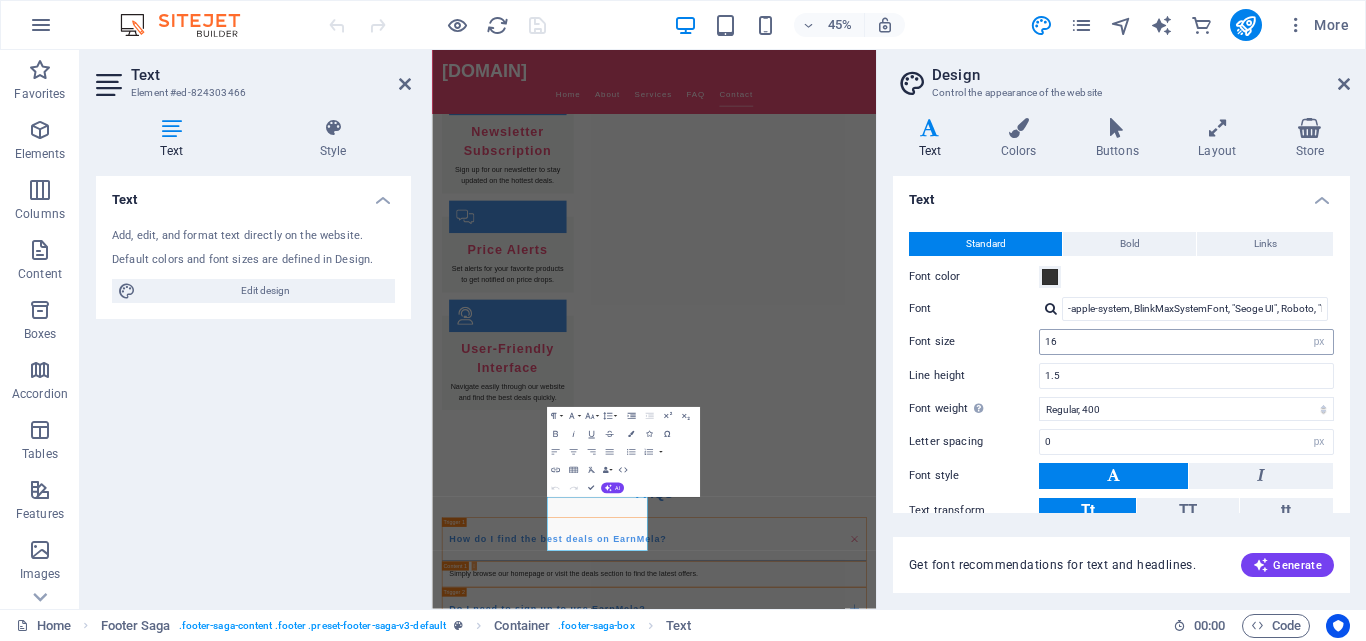scroll, scrollTop: 2771, scrollLeft: 0, axis: vertical 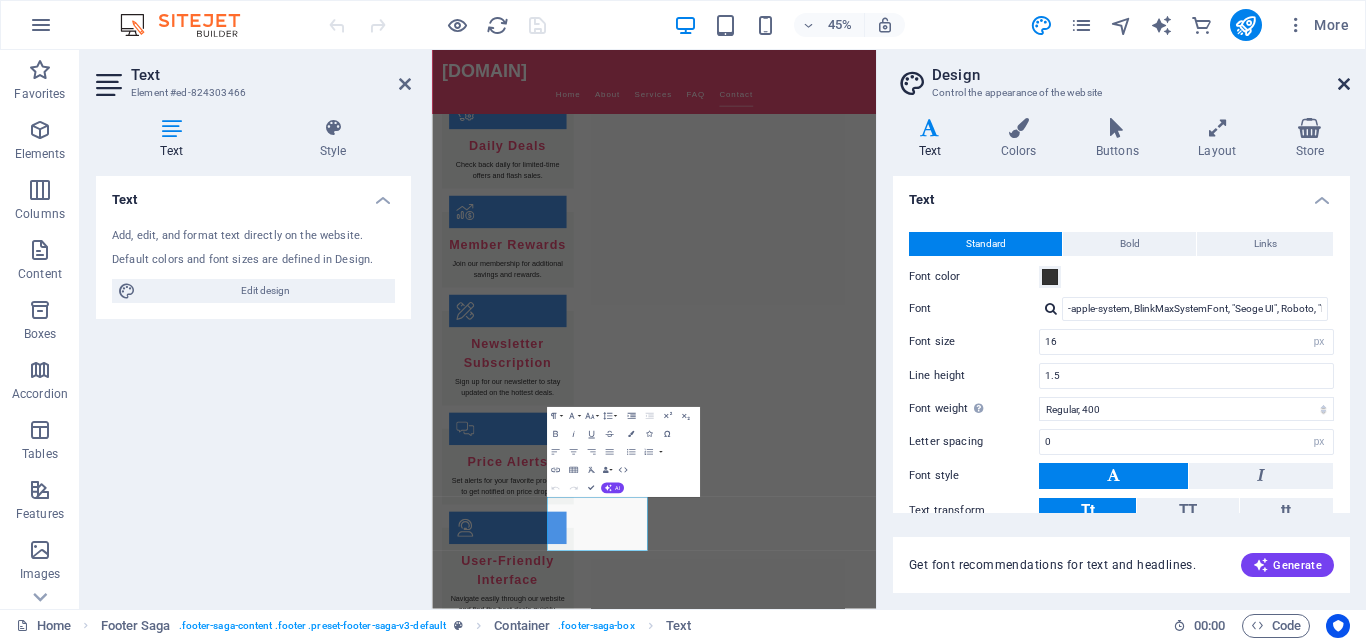 click at bounding box center (1344, 84) 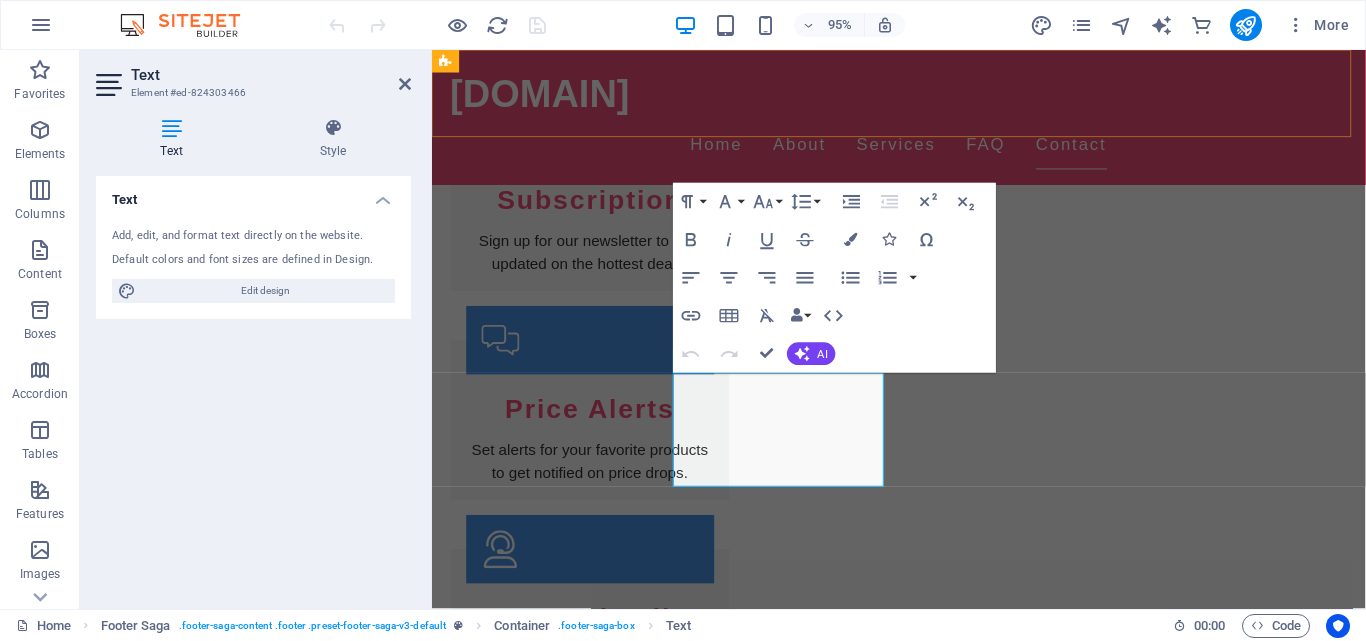 scroll, scrollTop: 3242, scrollLeft: 0, axis: vertical 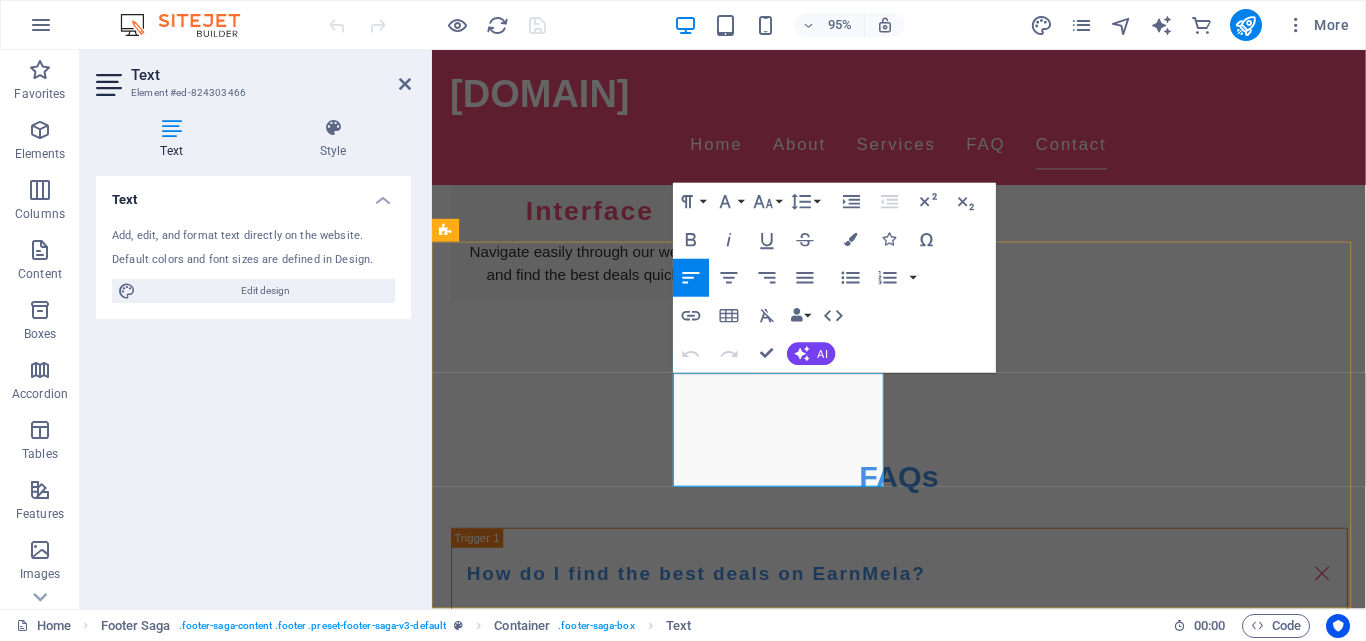 click on "([PHONE]) 012-3456" at bounding box center (573, 2537) 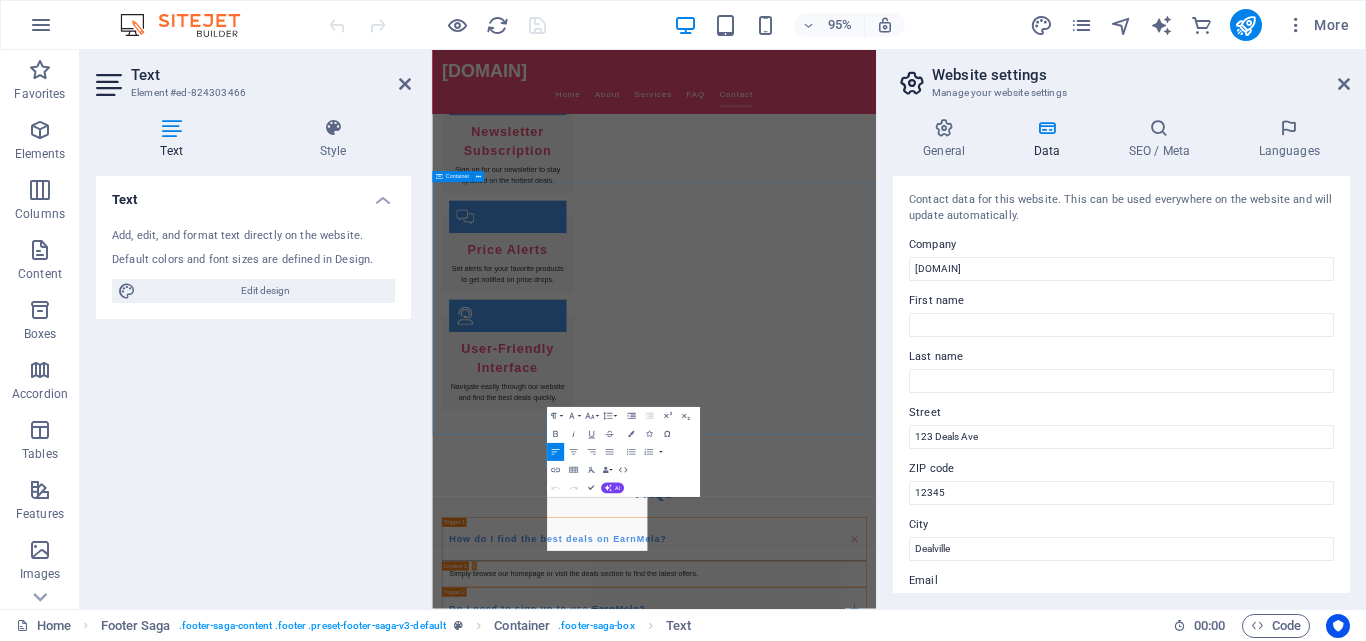 scroll, scrollTop: 2771, scrollLeft: 0, axis: vertical 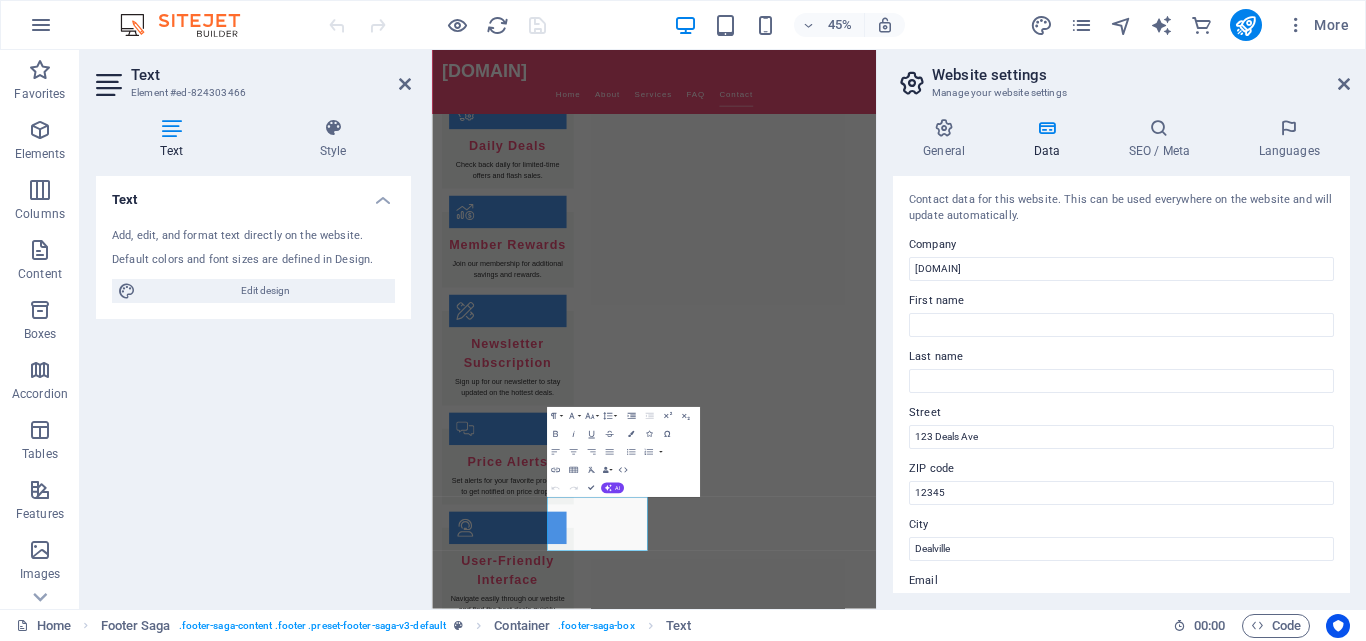 click on "Company" at bounding box center (1121, 245) 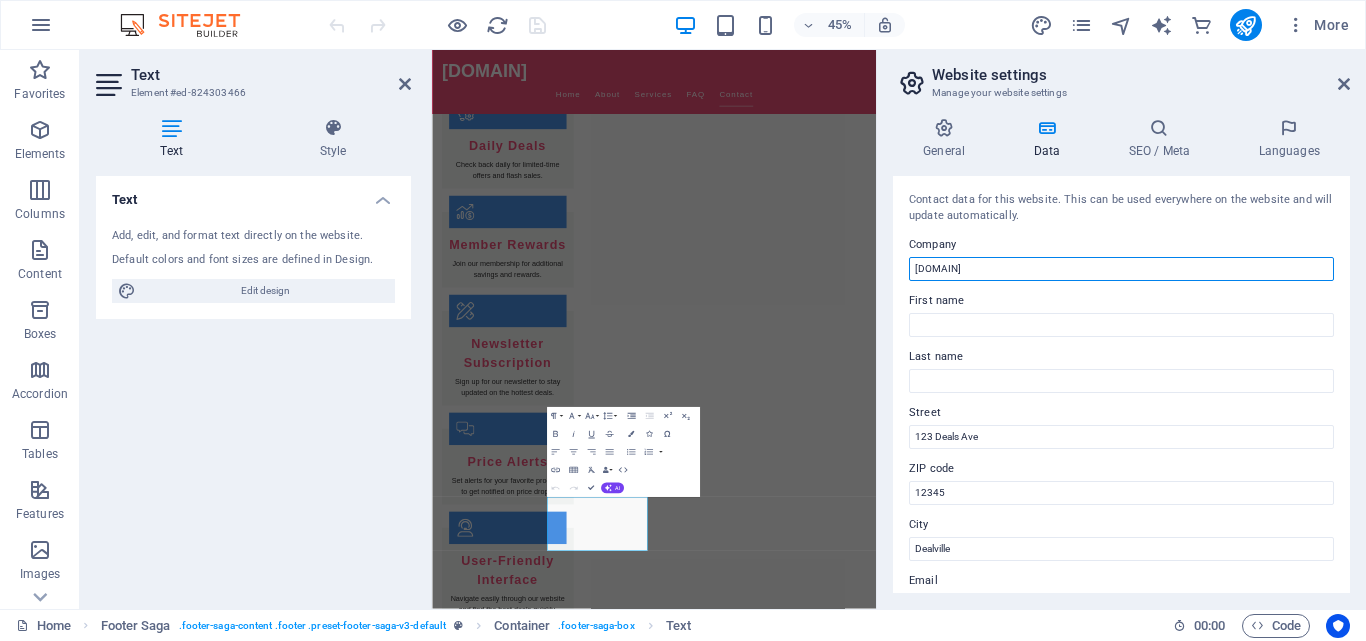 click on "[DOMAIN]" at bounding box center [1121, 269] 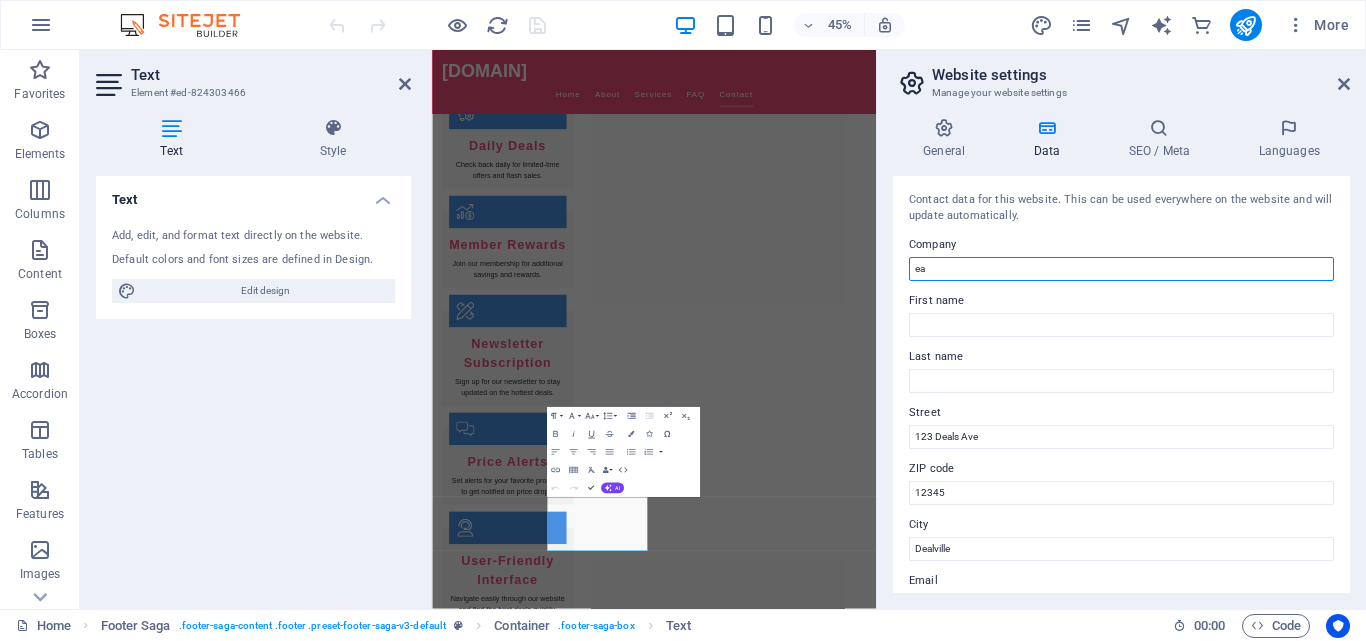 type on "e" 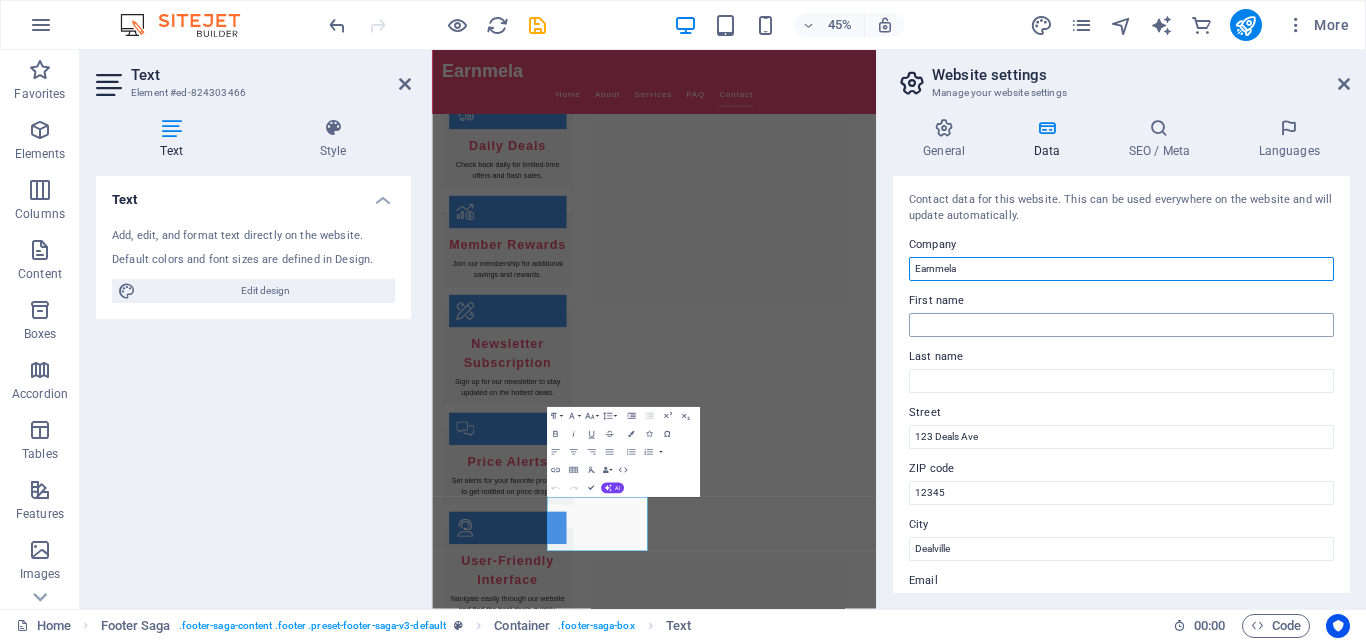 type on "Earnmela" 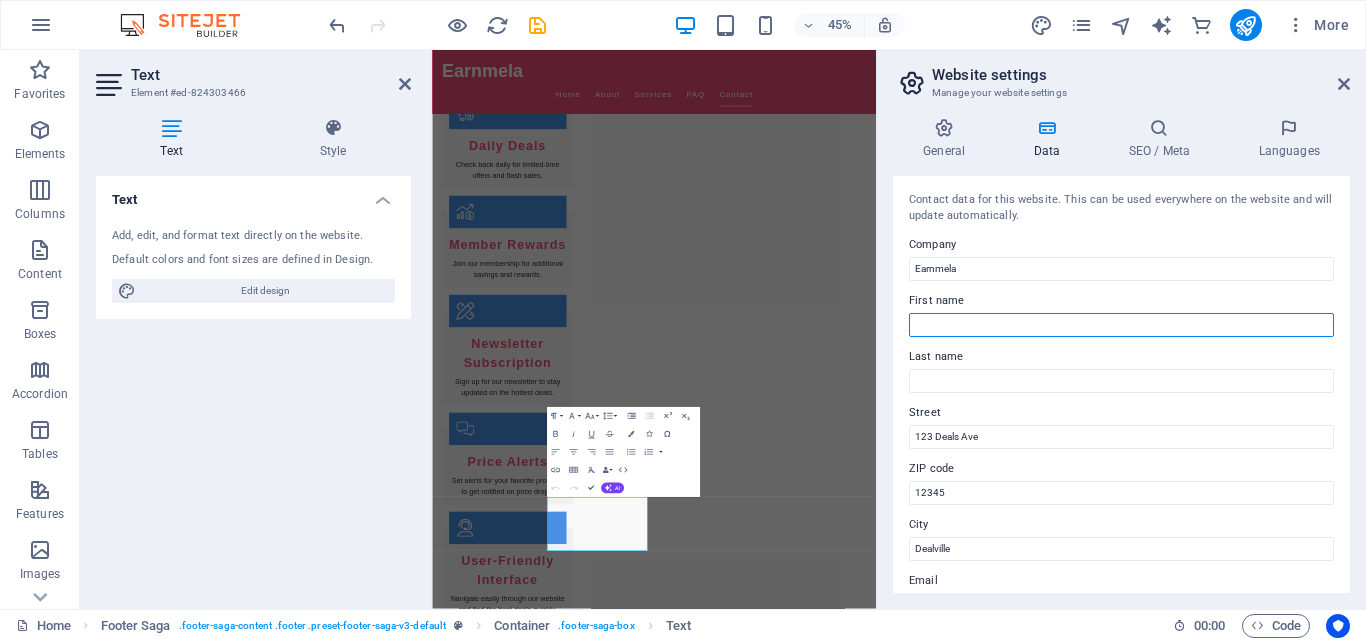click on "First name" at bounding box center (1121, 325) 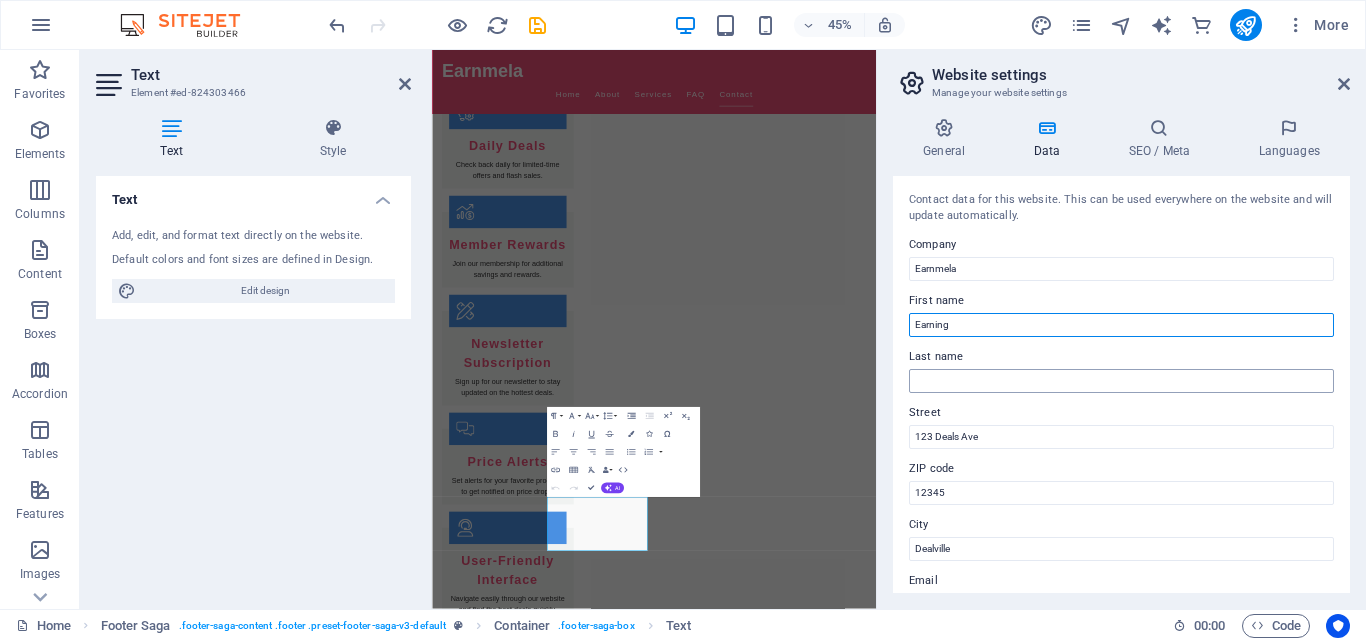 type on "Earning" 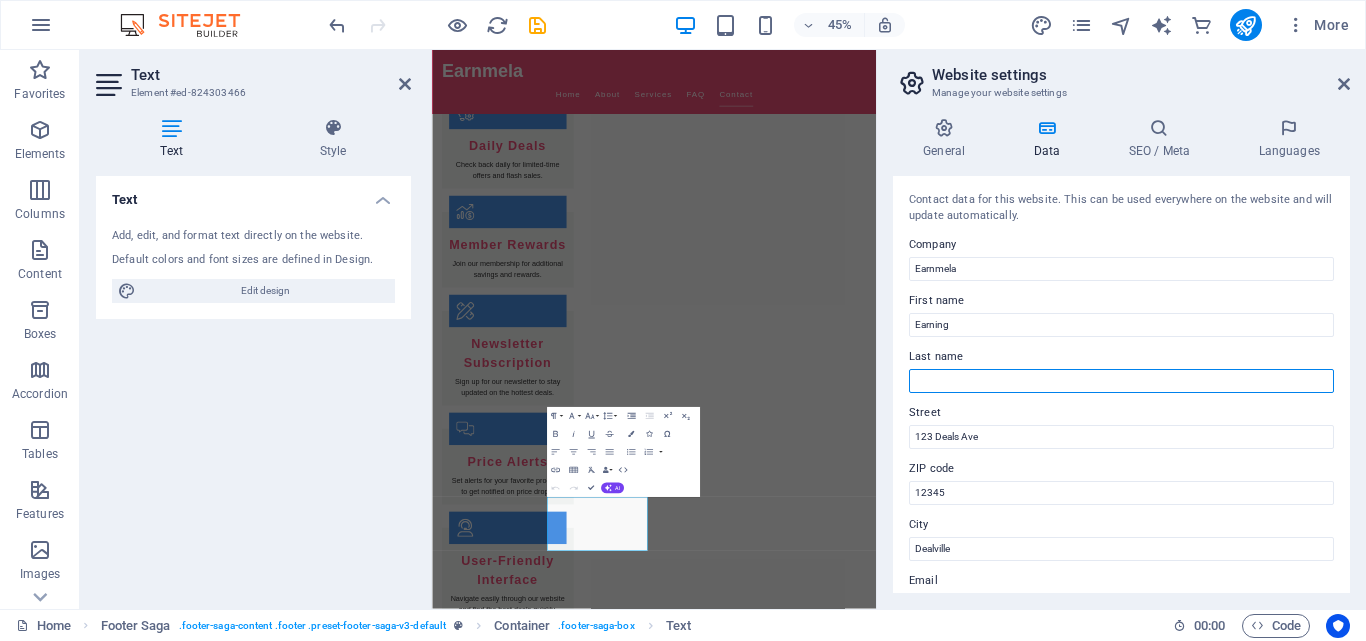 click on "Last name" at bounding box center [1121, 381] 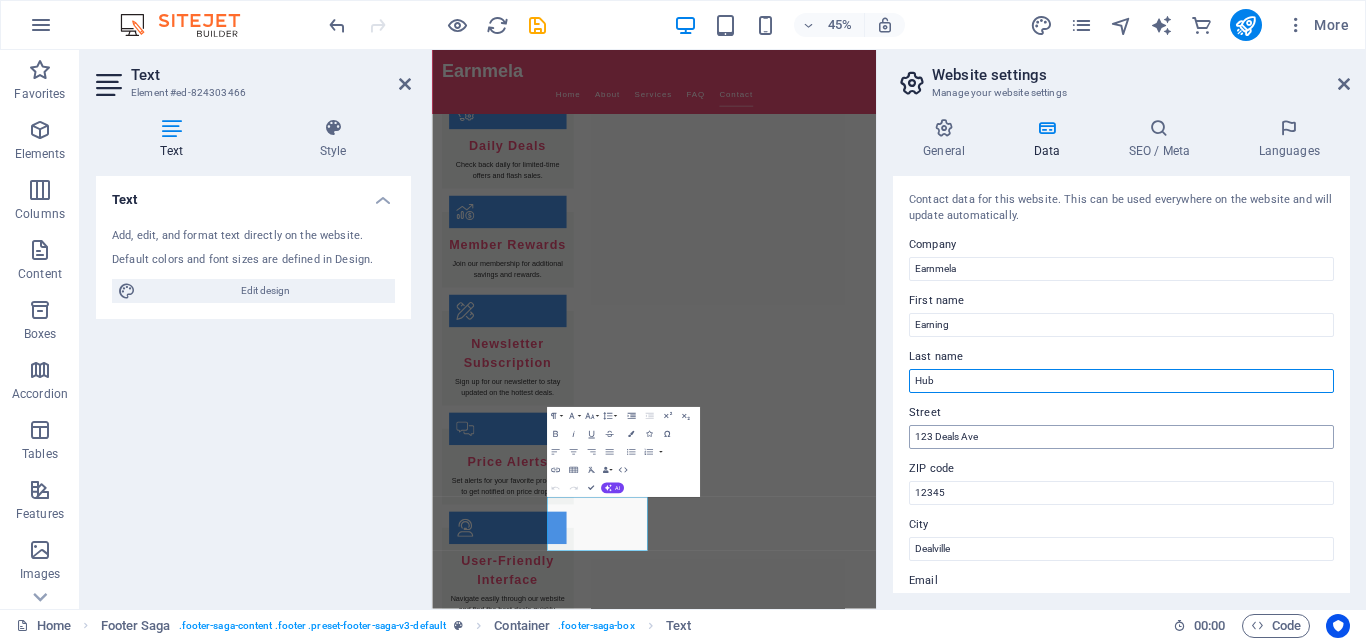 type on "Hub" 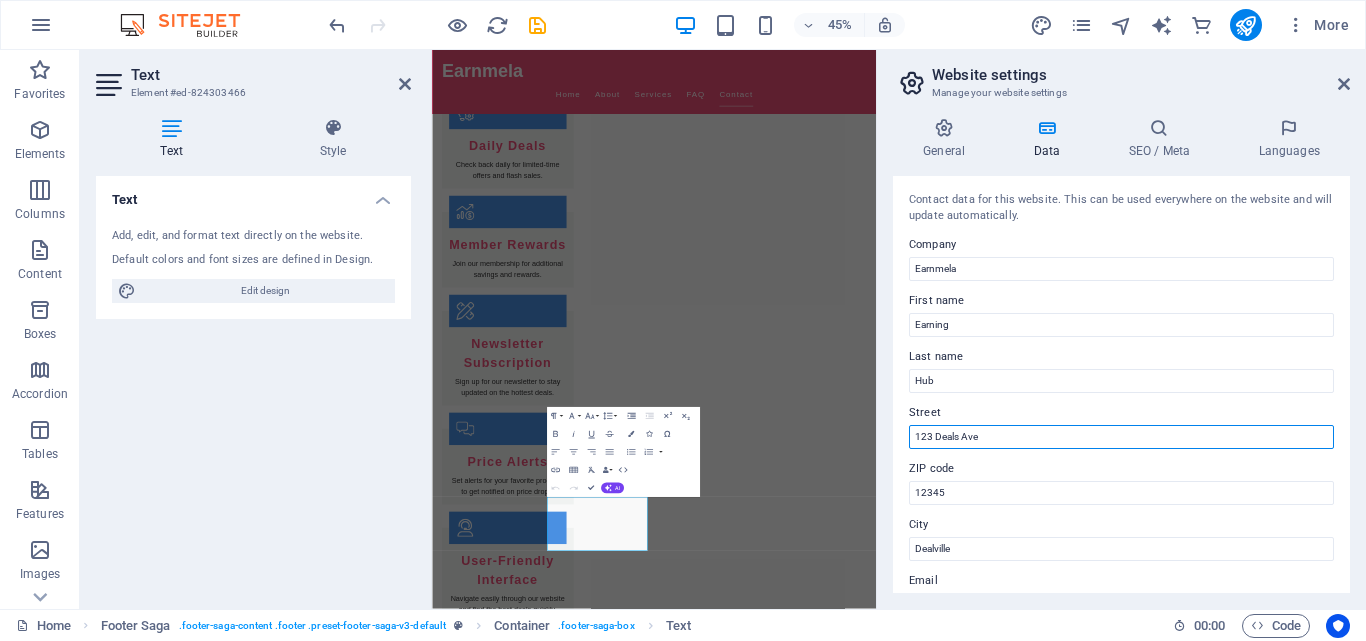 click on "123 Deals Ave" at bounding box center [1121, 437] 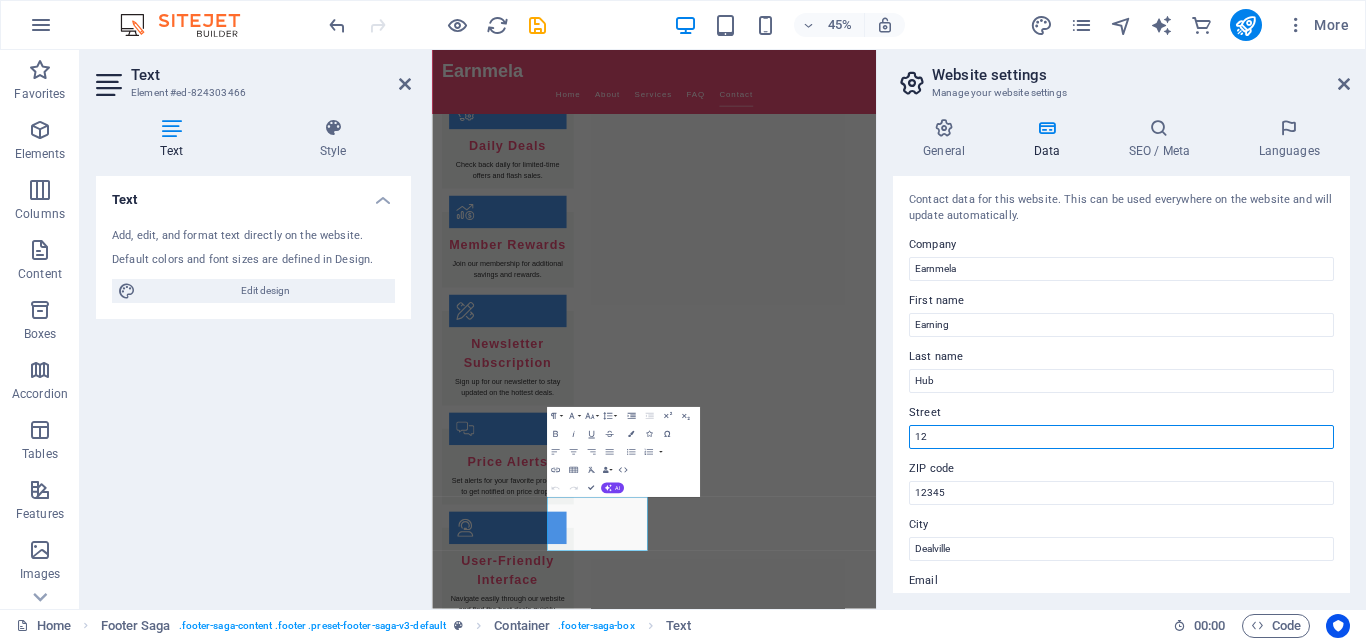 type on "1" 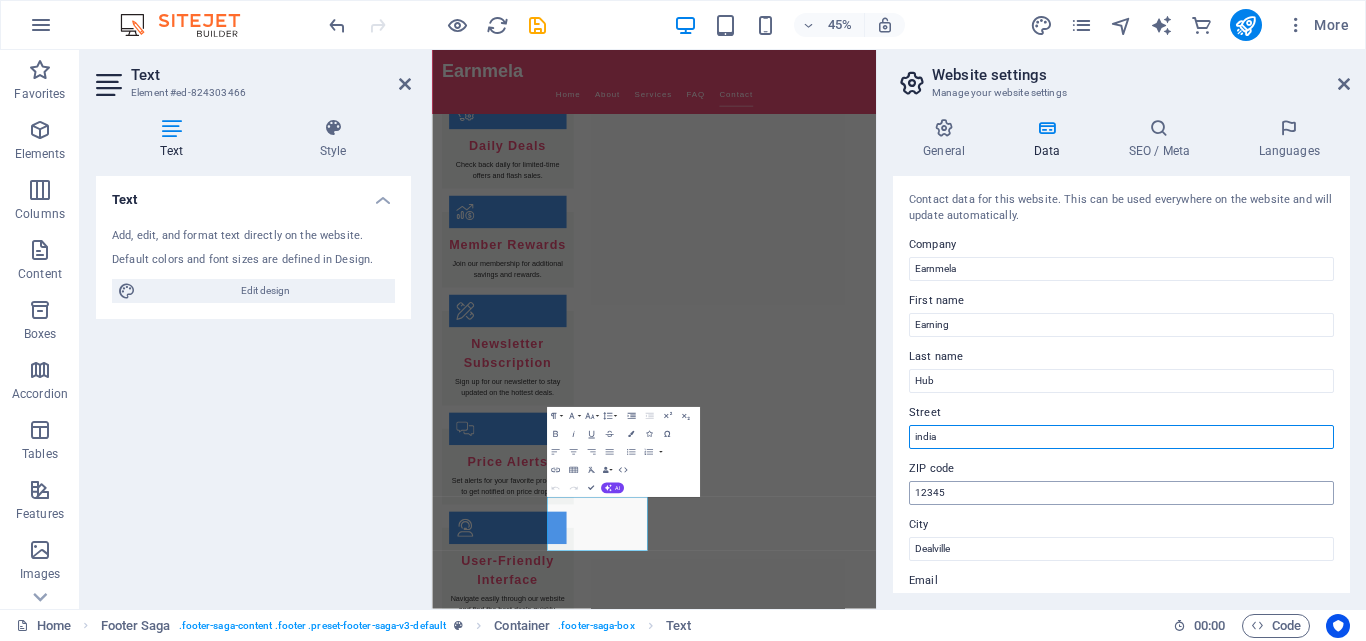 type on "india" 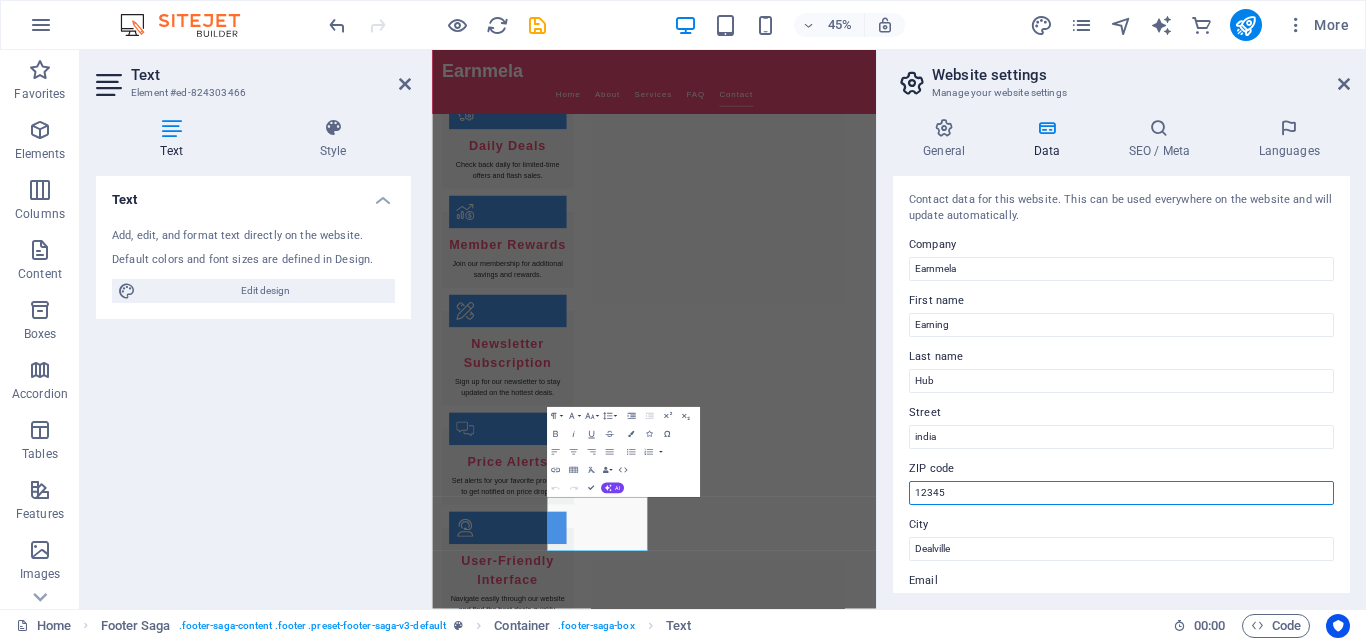 click on "12345" at bounding box center (1121, 493) 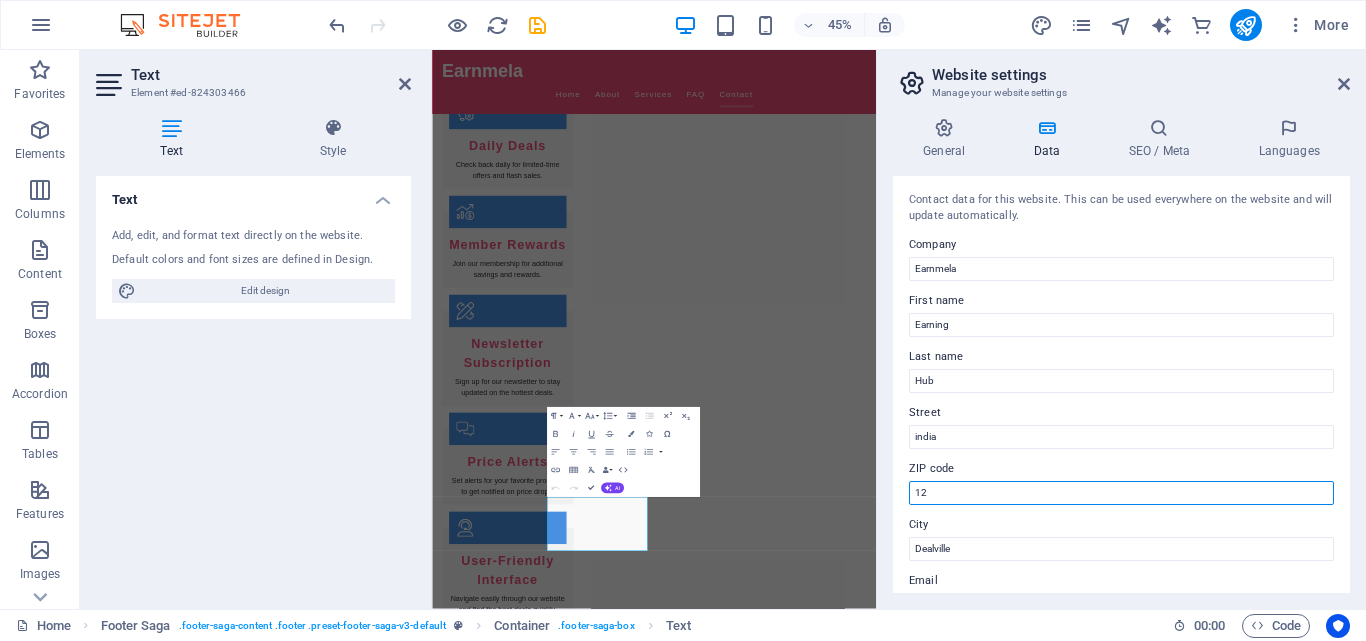 type on "1" 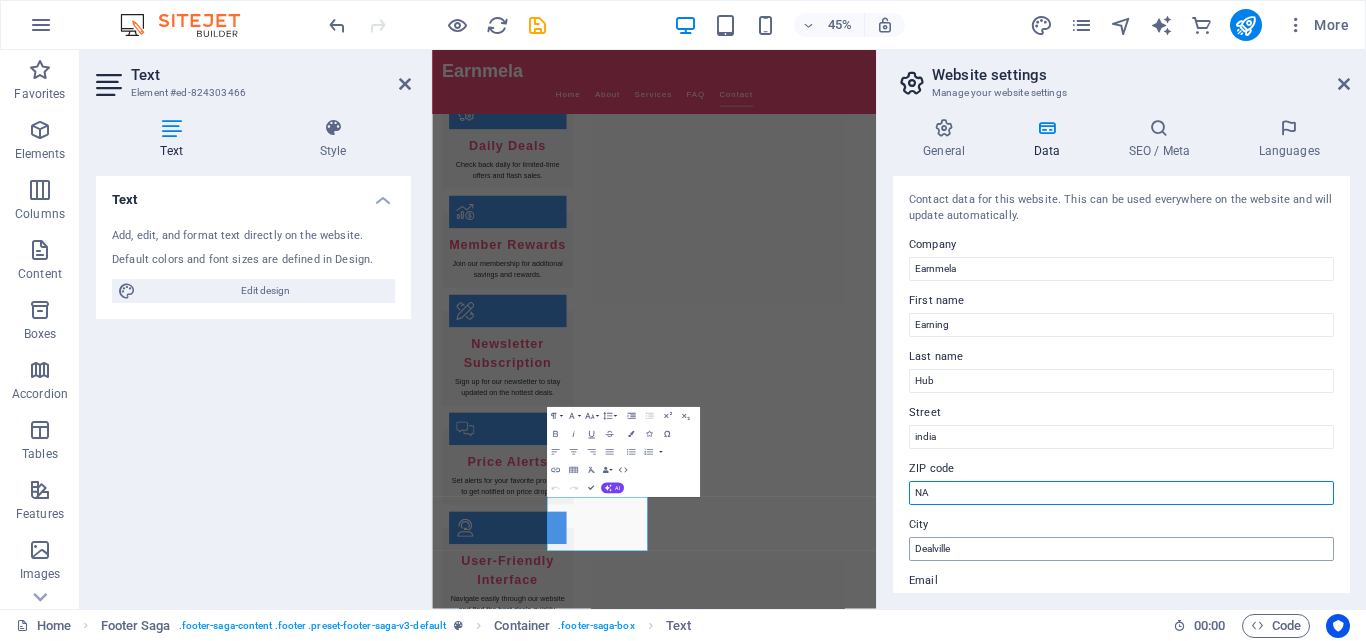 type on "NA" 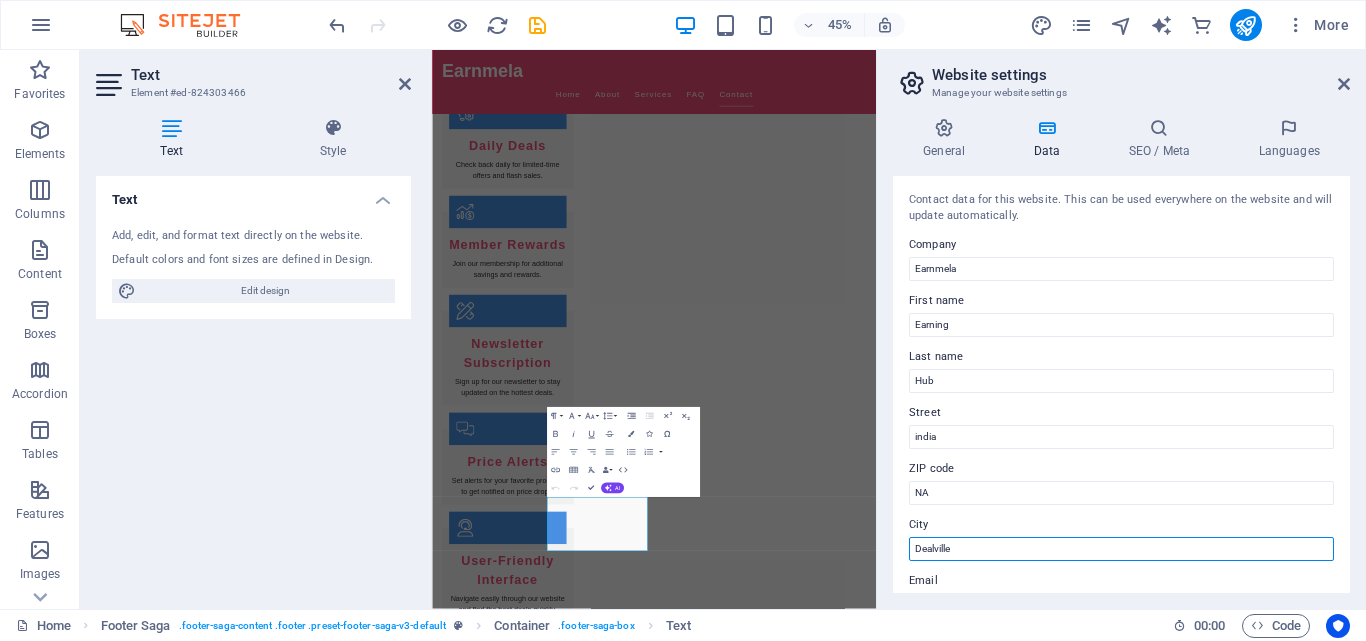 click on "Dealville" at bounding box center [1121, 549] 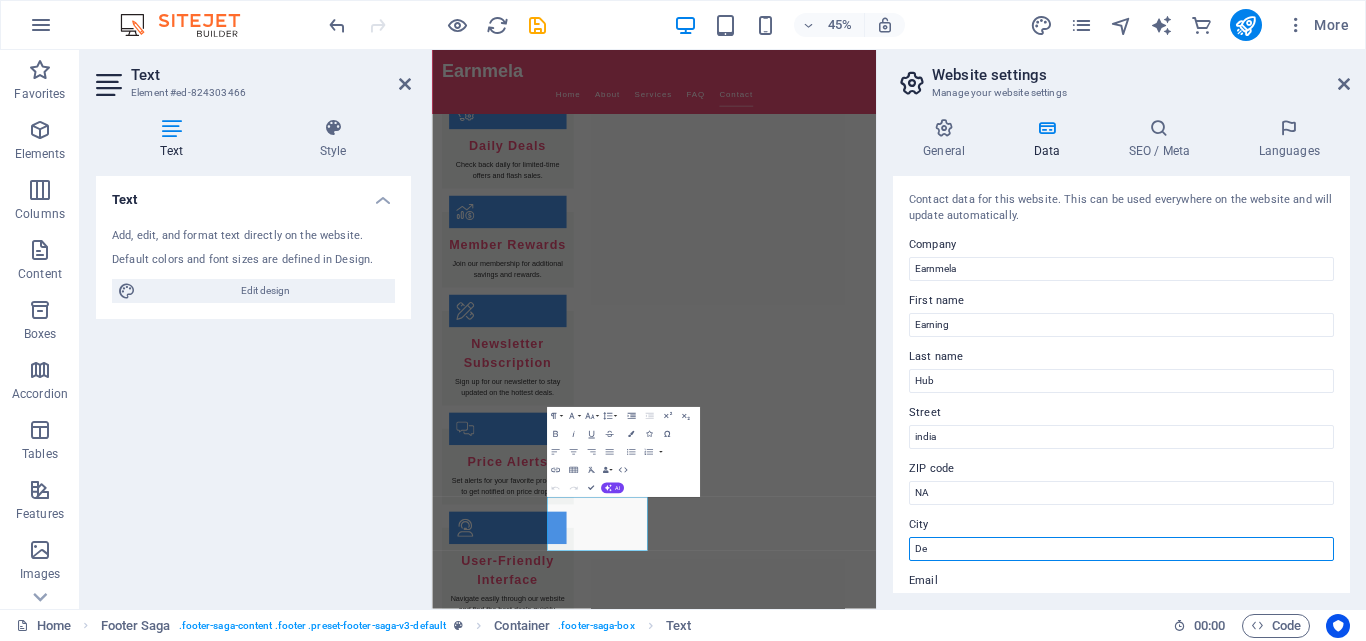 type on "D" 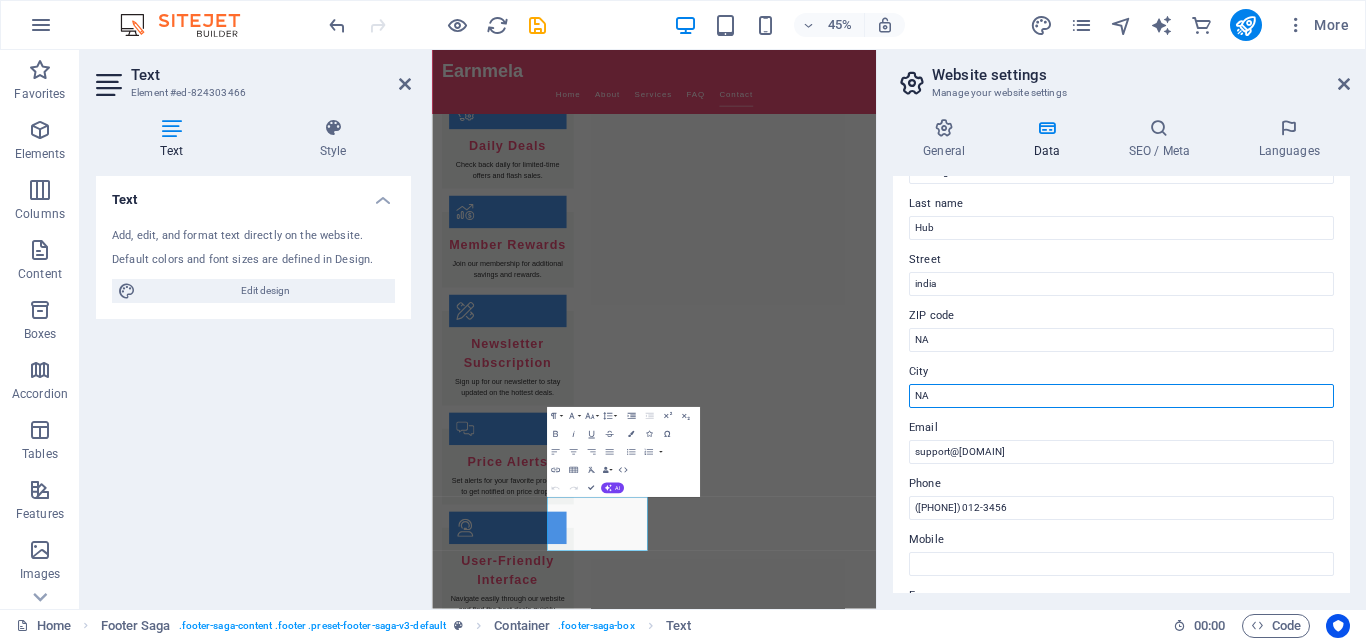 scroll, scrollTop: 193, scrollLeft: 0, axis: vertical 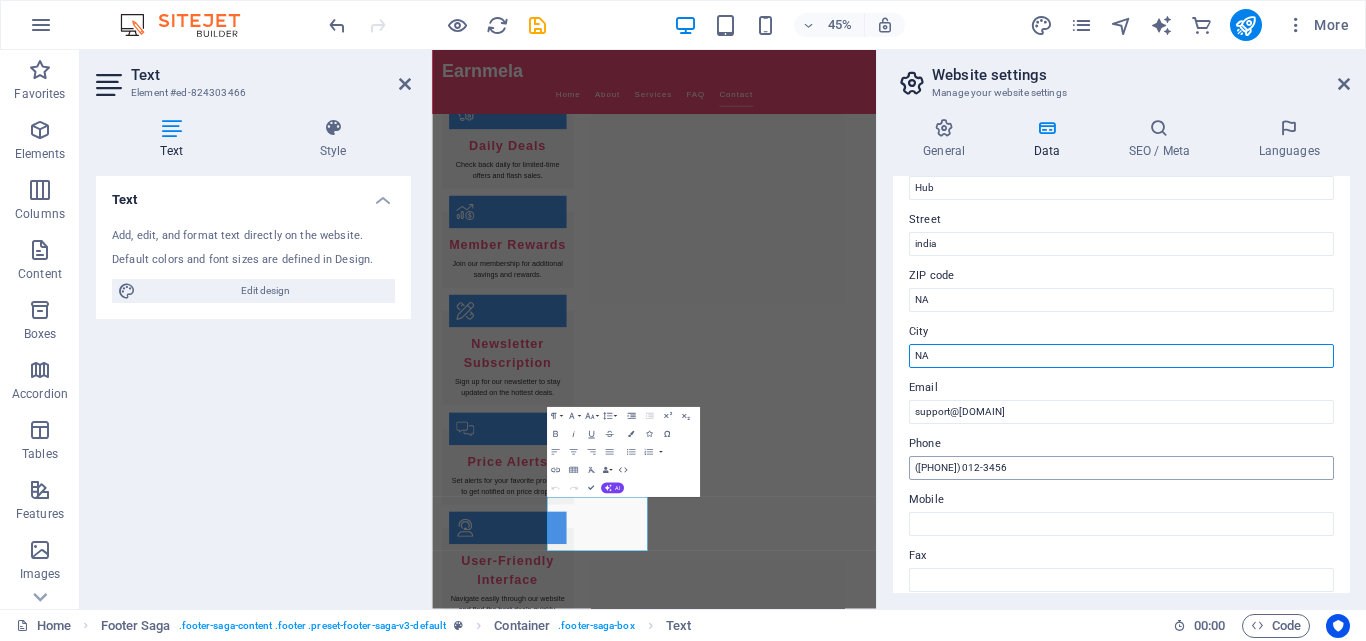 type on "NA" 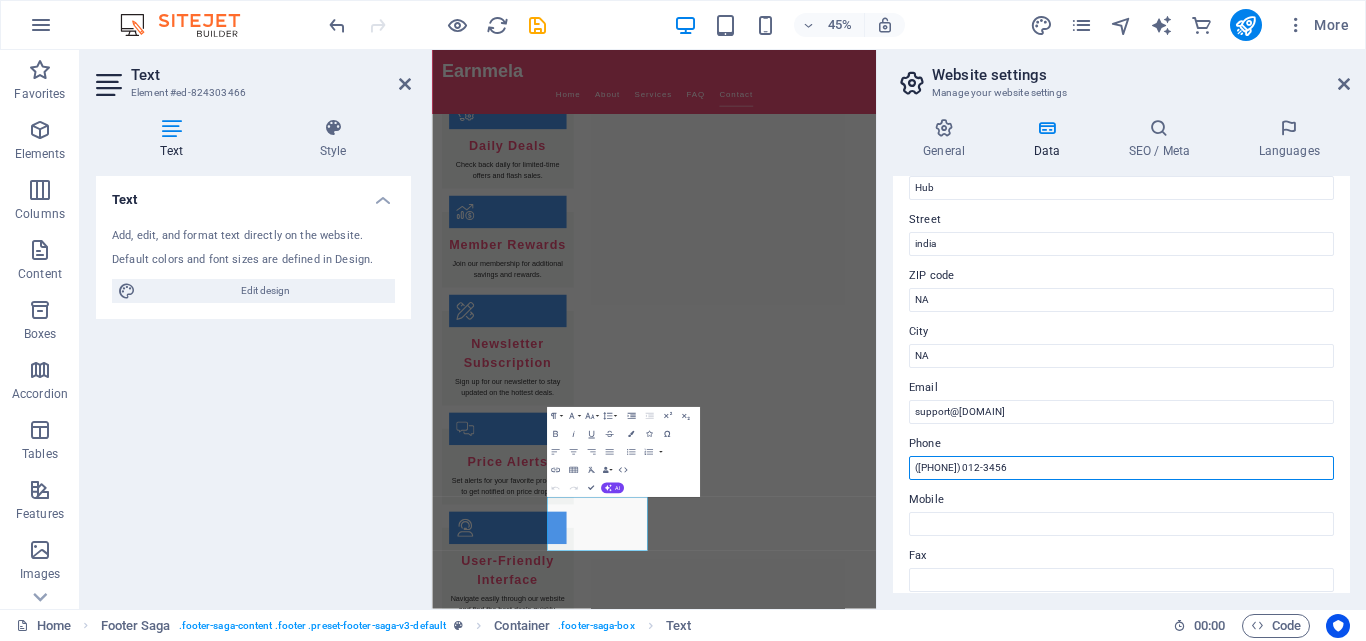 click on "([PHONE]) 012-3456" at bounding box center [1121, 468] 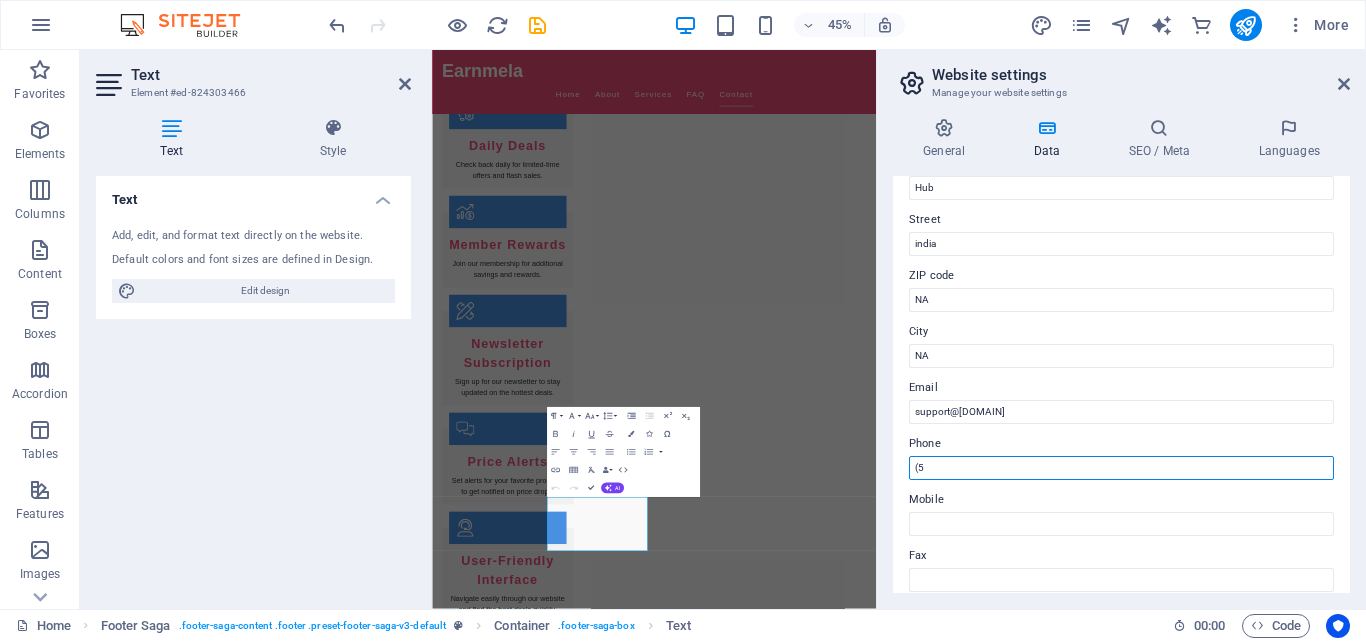 type on "(" 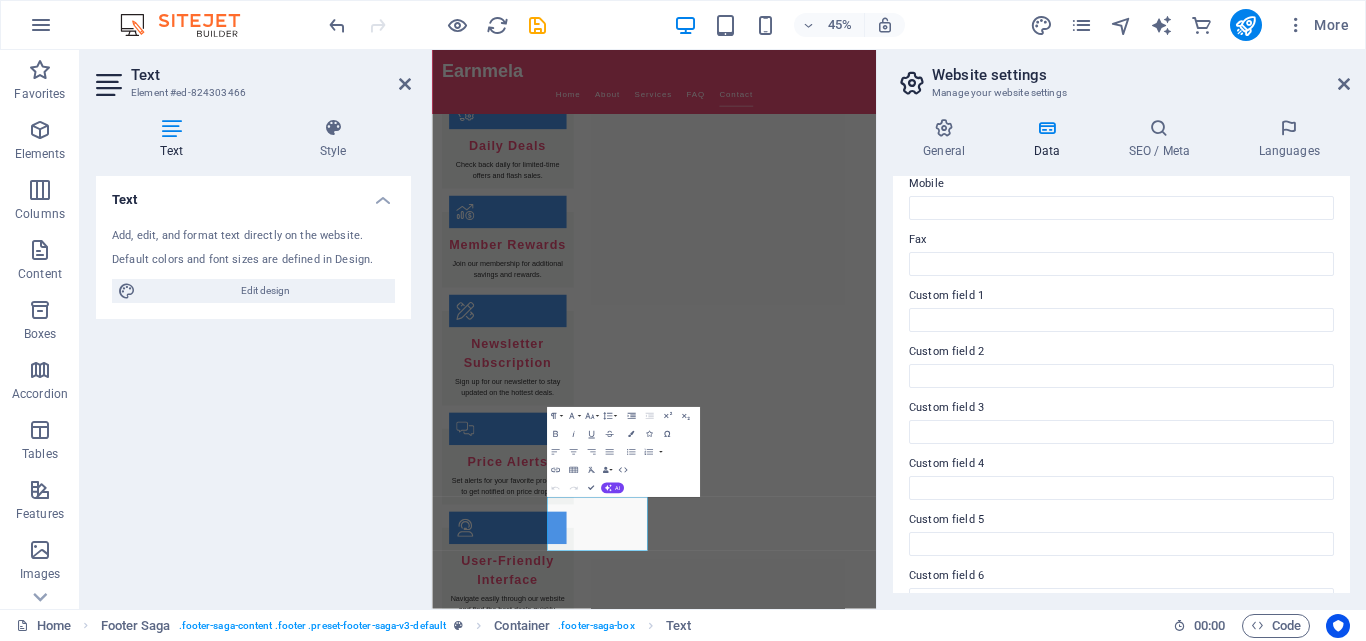 scroll, scrollTop: 544, scrollLeft: 0, axis: vertical 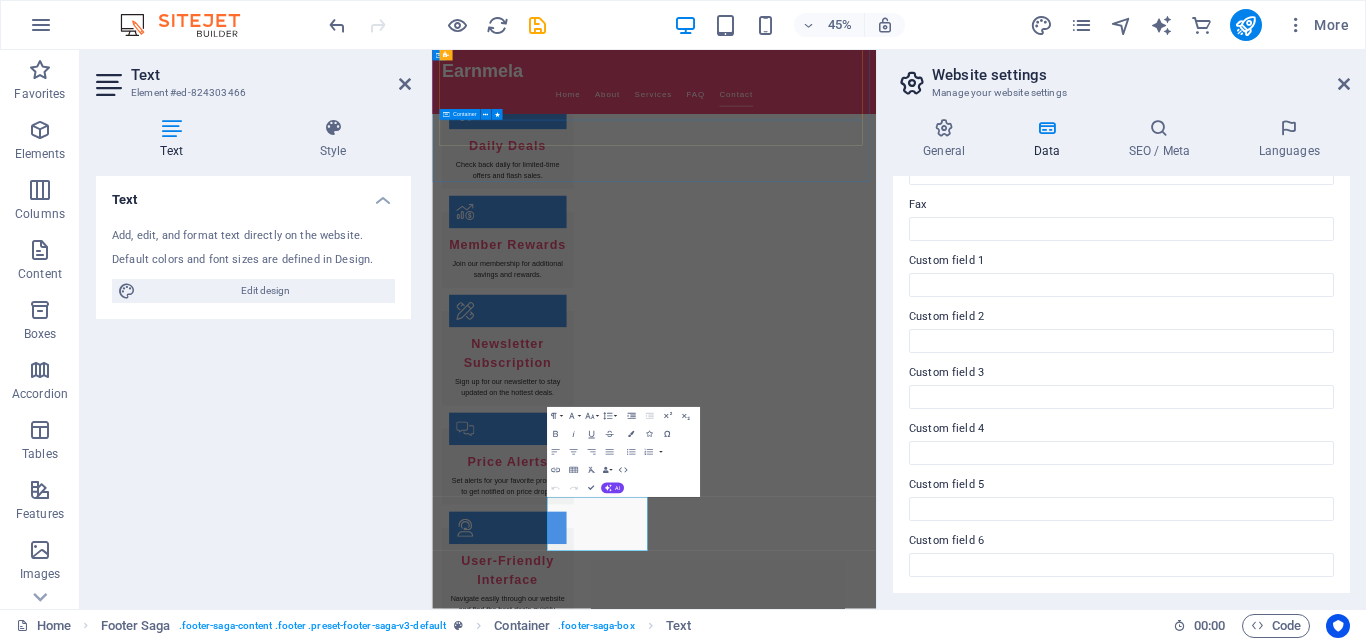 type on "8797748748" 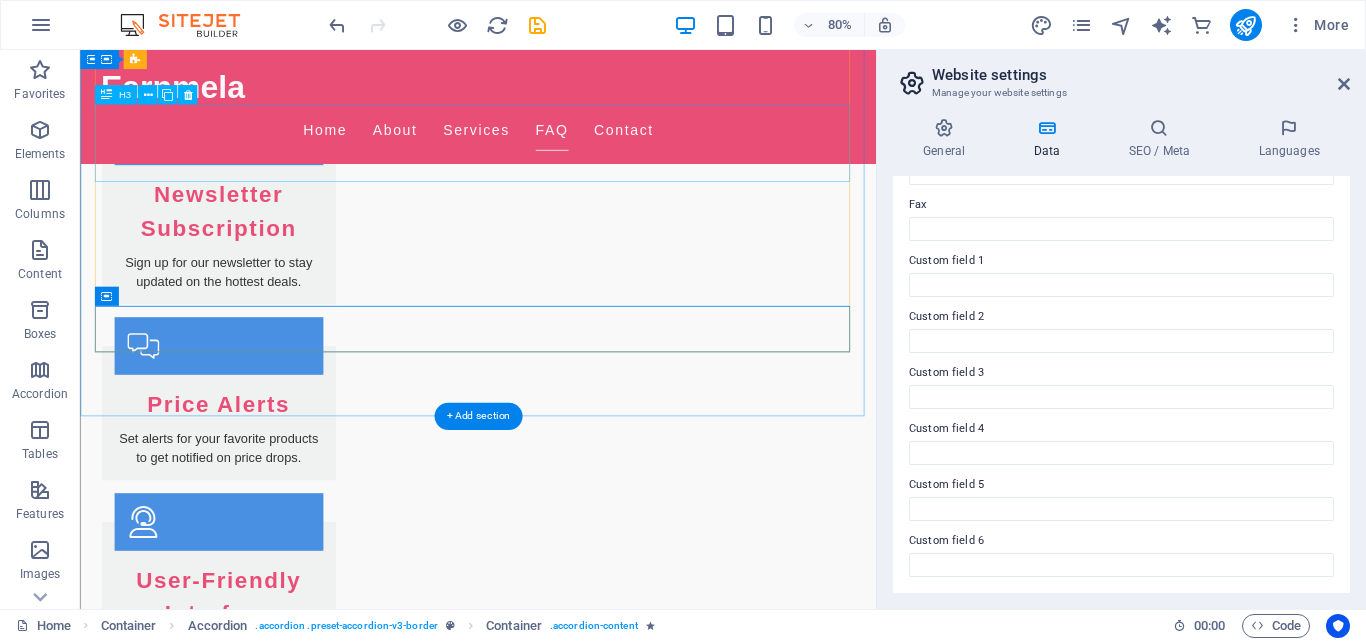 scroll, scrollTop: 2424, scrollLeft: 0, axis: vertical 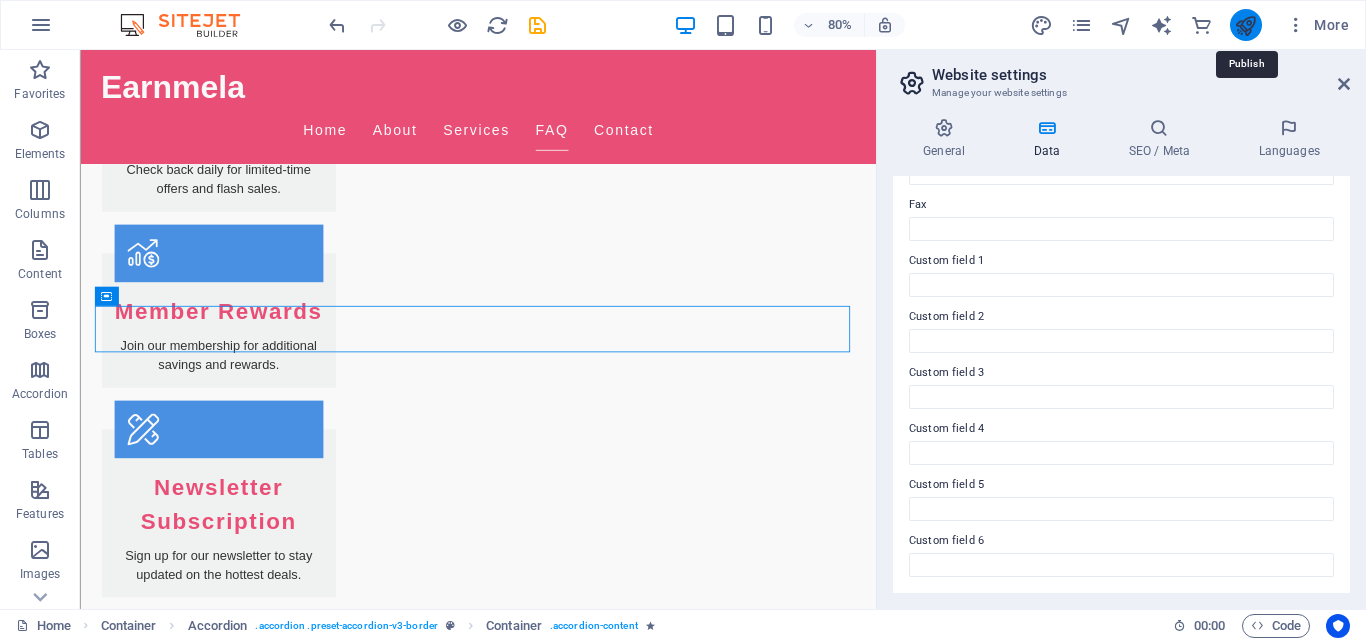 click at bounding box center (1245, 25) 